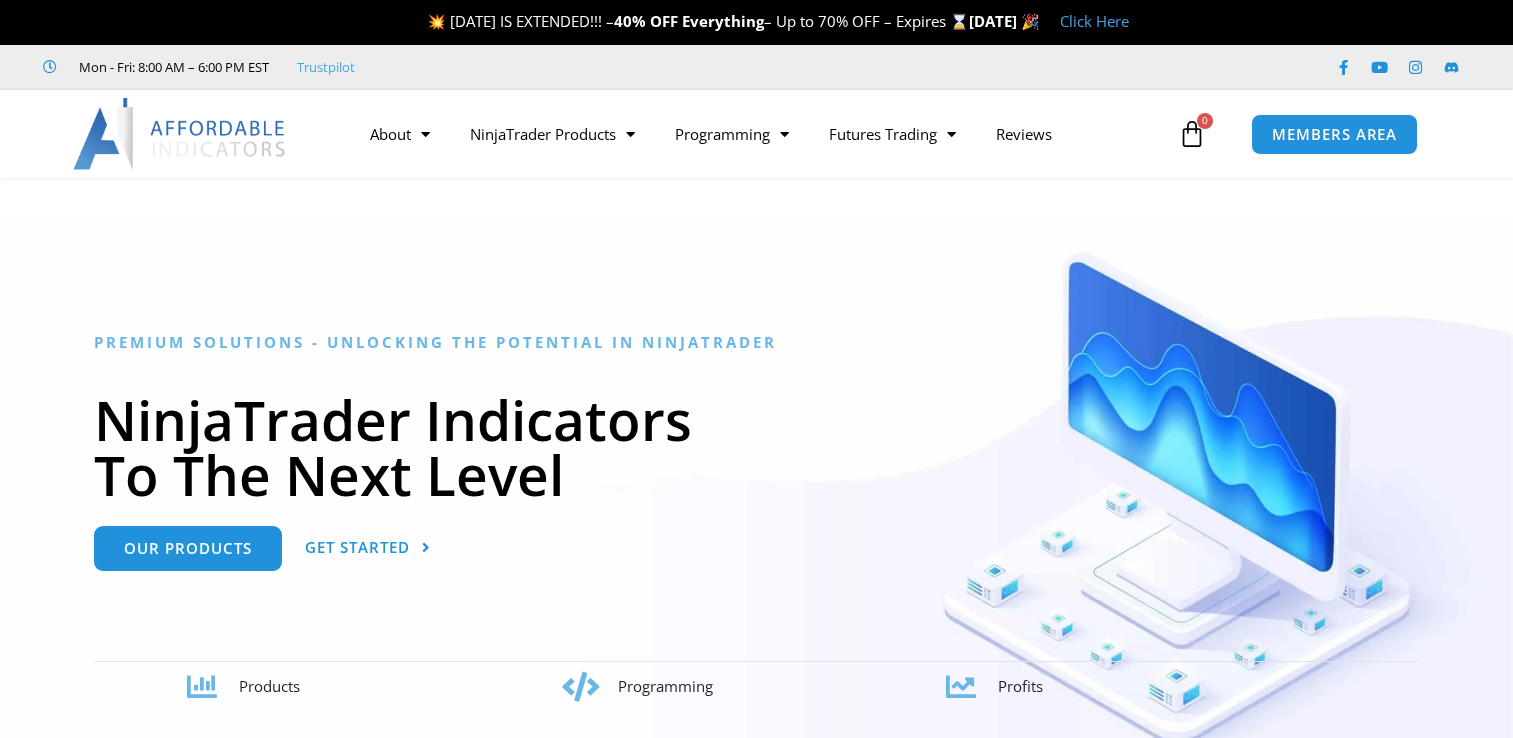 scroll, scrollTop: 0, scrollLeft: 0, axis: both 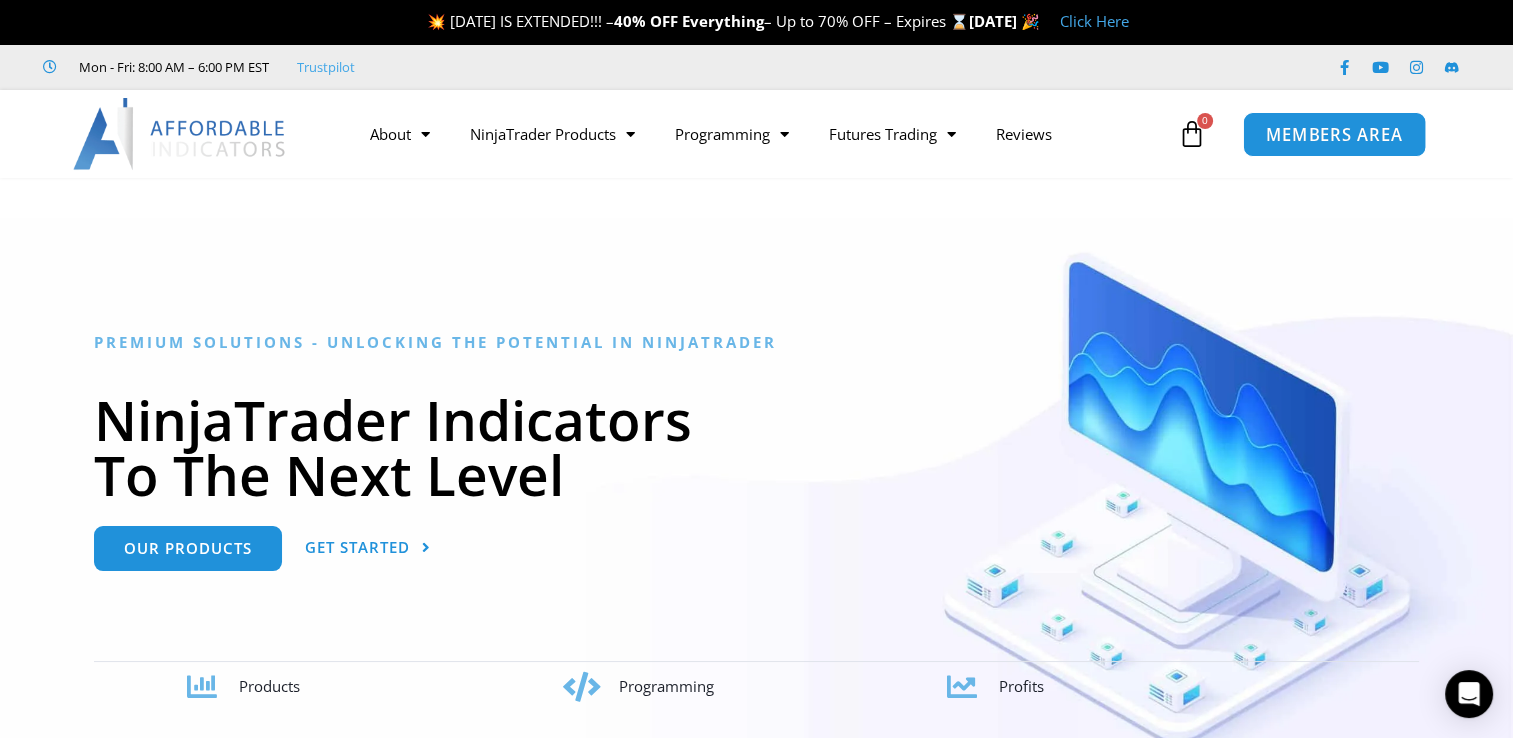 click on "MEMBERS AREA" at bounding box center [1334, 134] 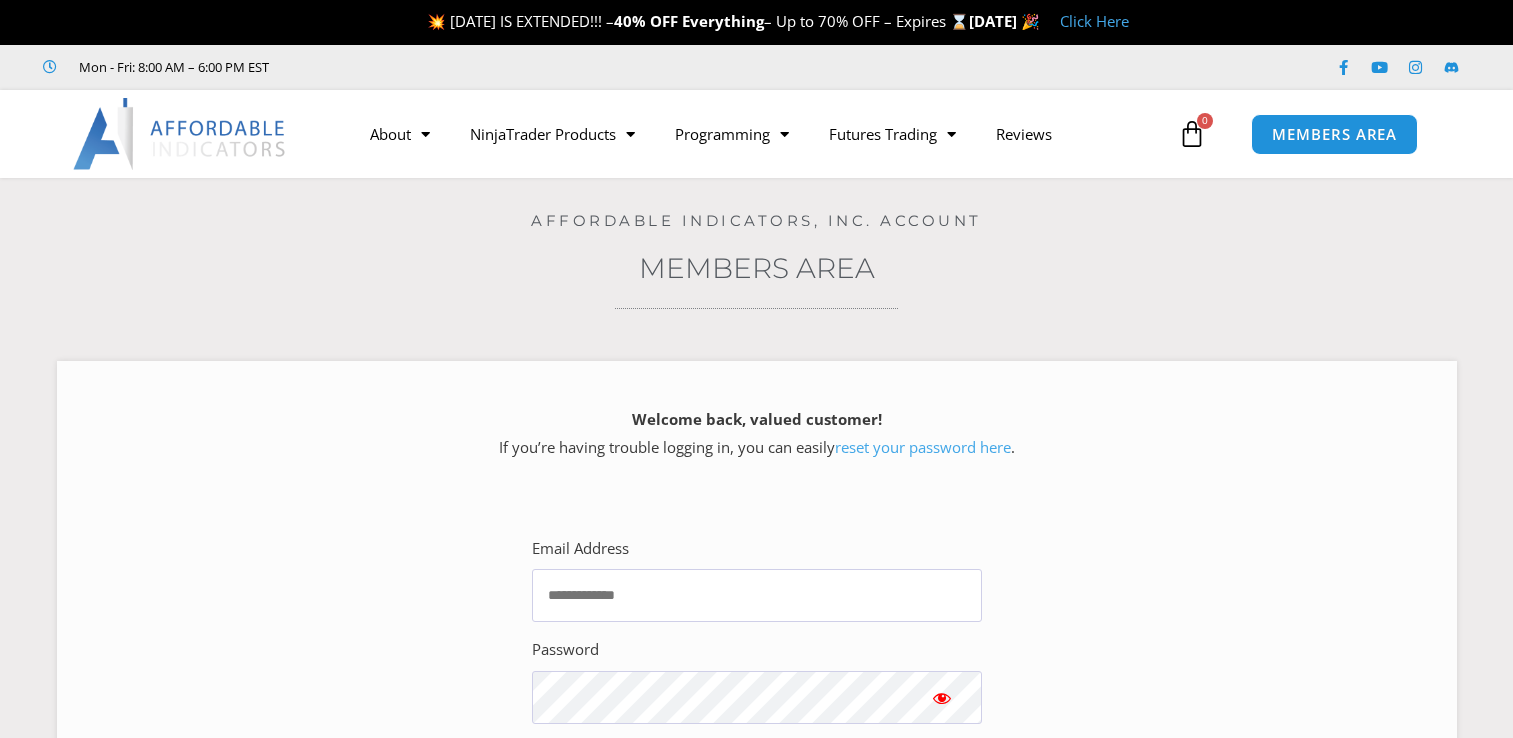 scroll, scrollTop: 0, scrollLeft: 0, axis: both 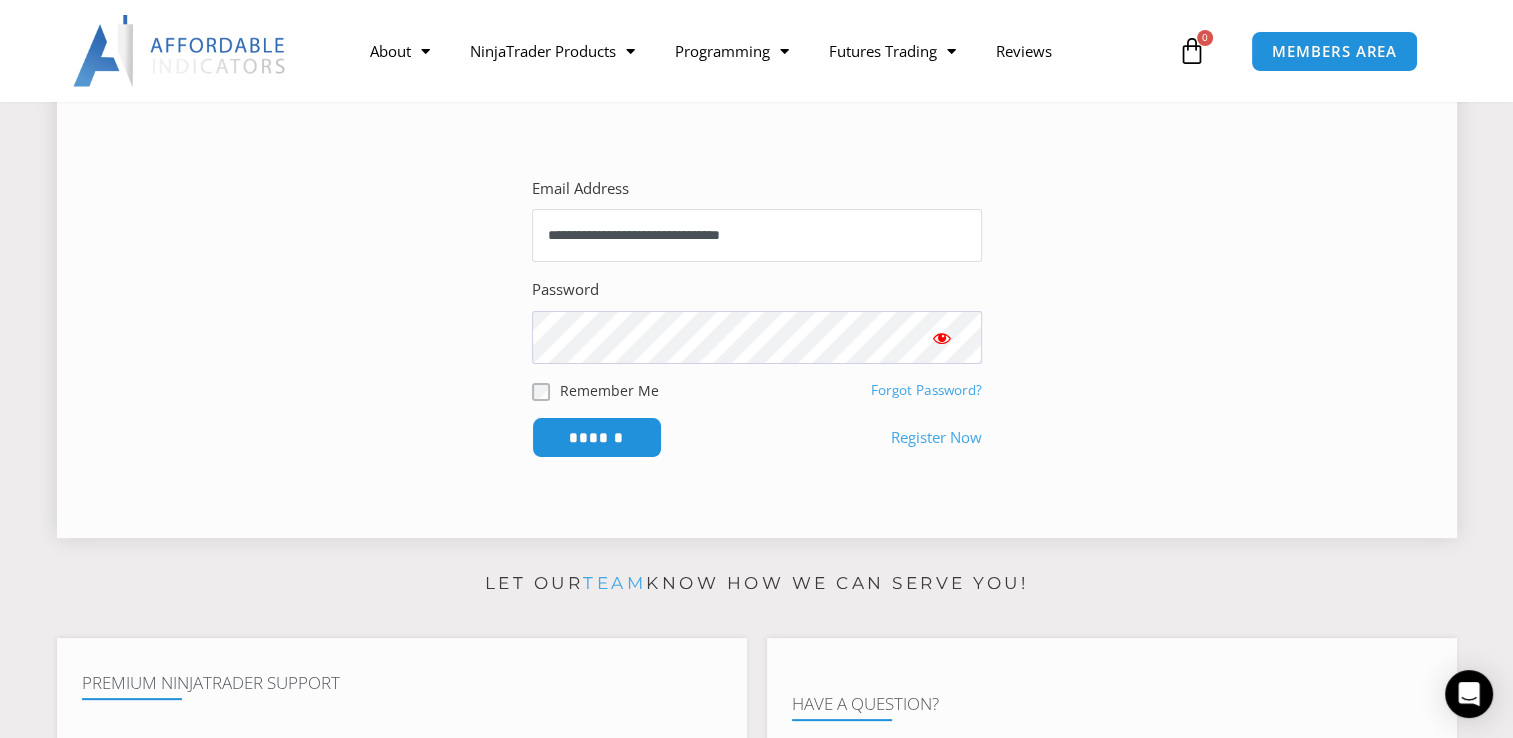 click on "**********" at bounding box center (757, 235) 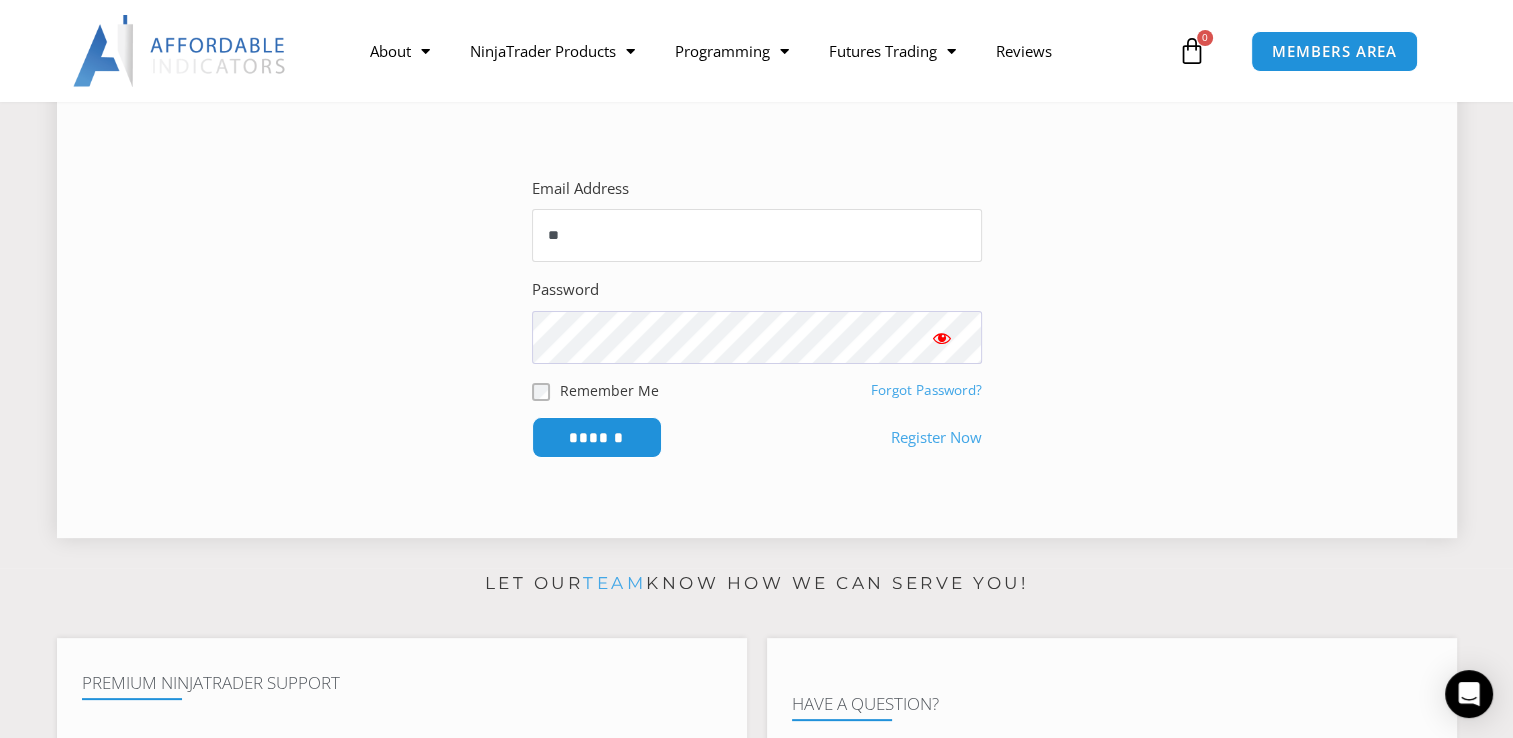 type on "**********" 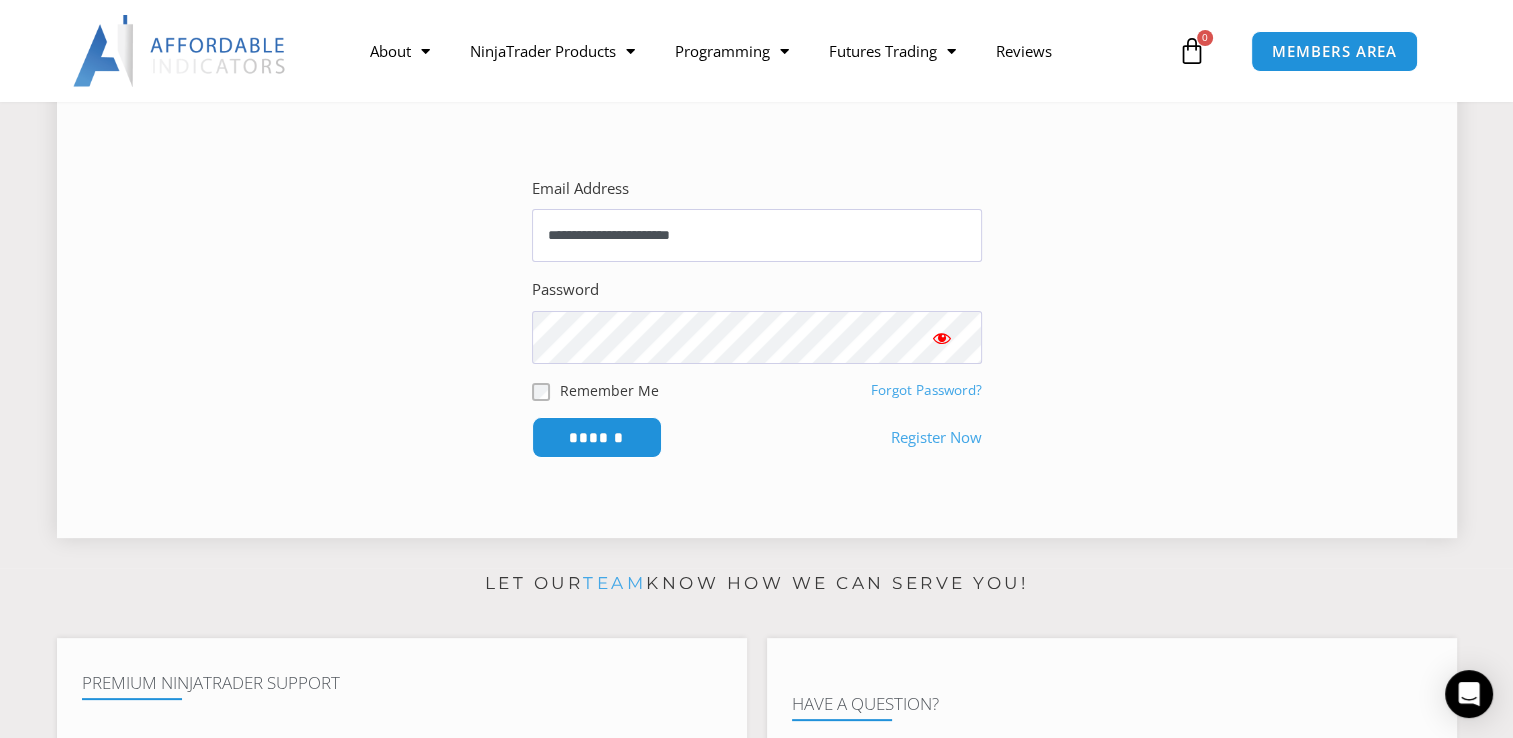 click at bounding box center (942, 337) 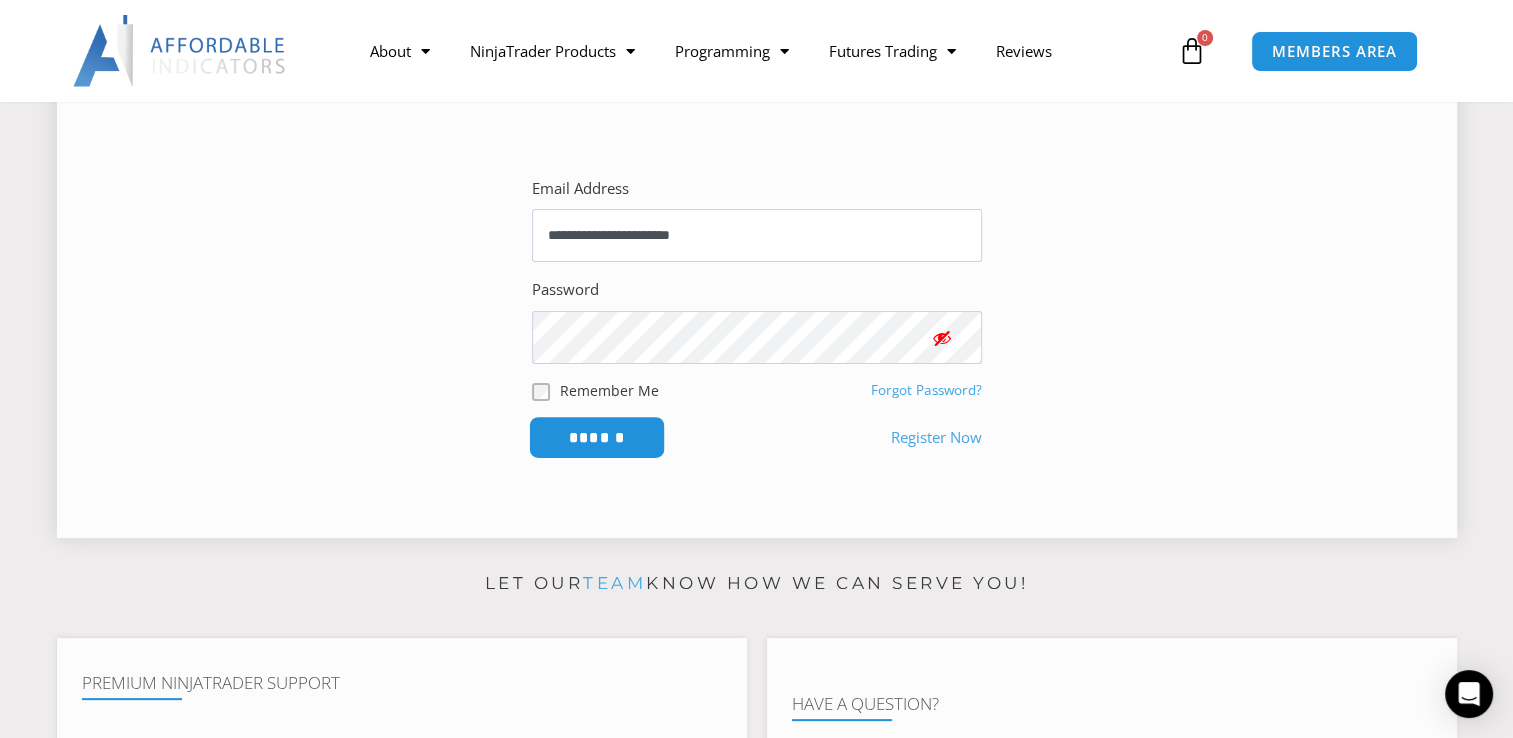 click on "******" at bounding box center [596, 437] 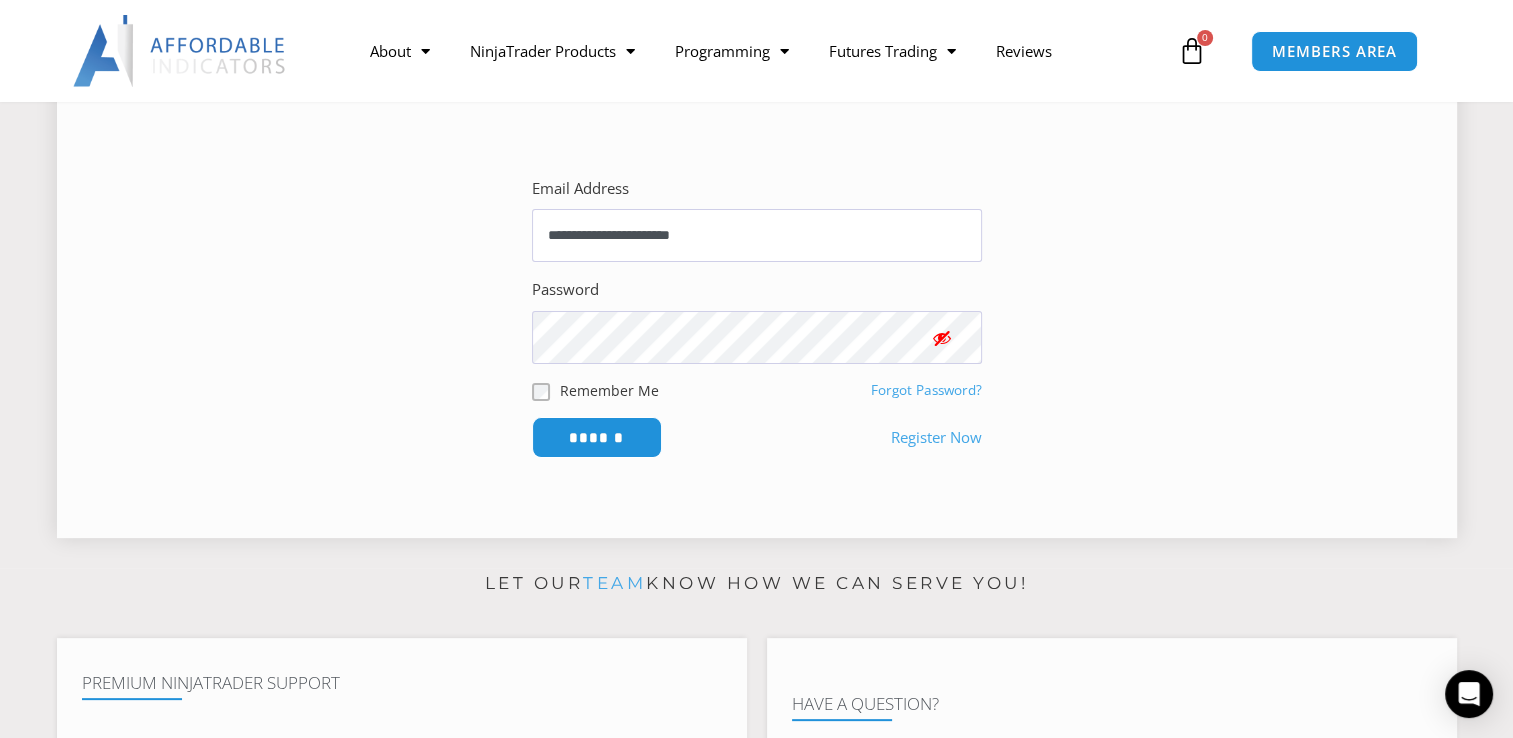 click on "**********" at bounding box center [757, 316] 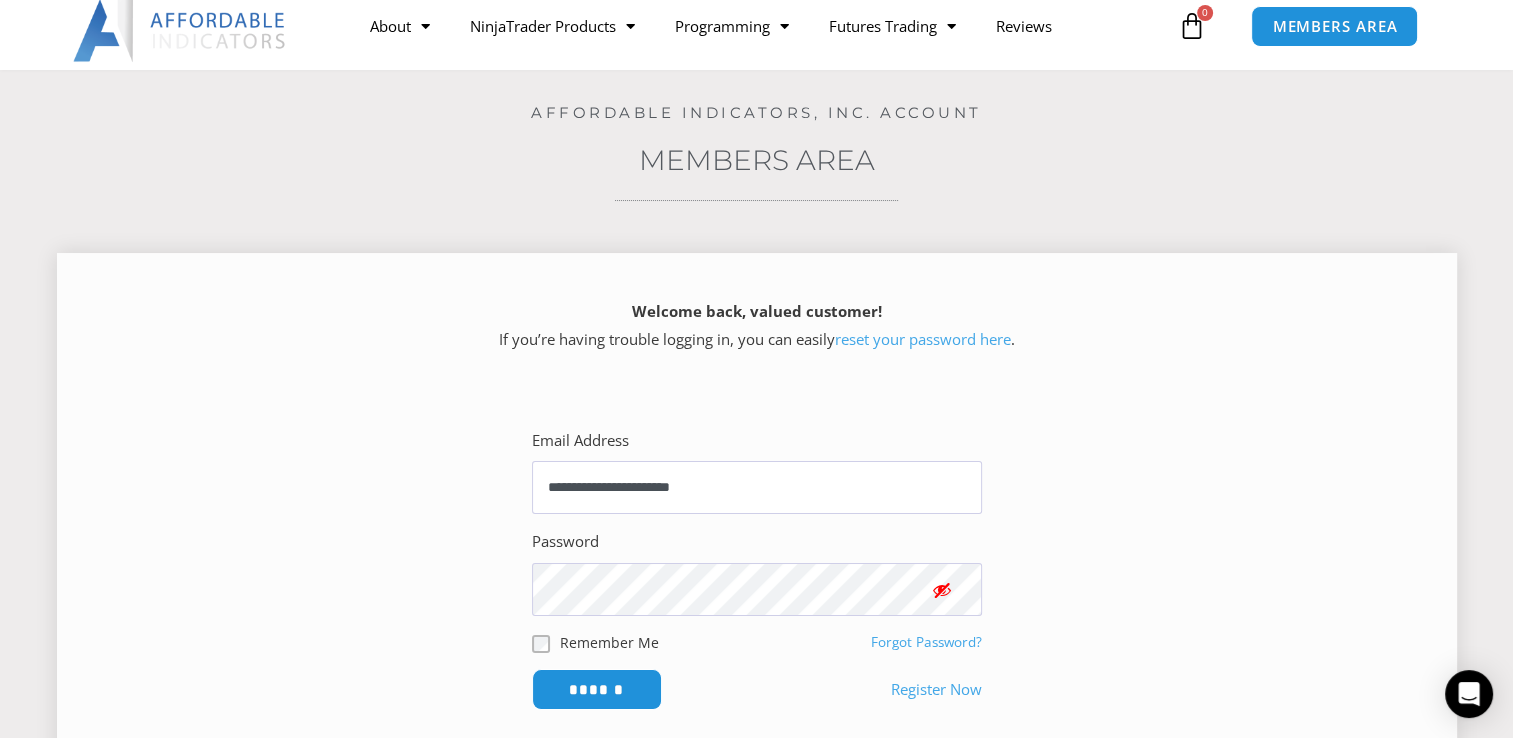 scroll, scrollTop: 0, scrollLeft: 0, axis: both 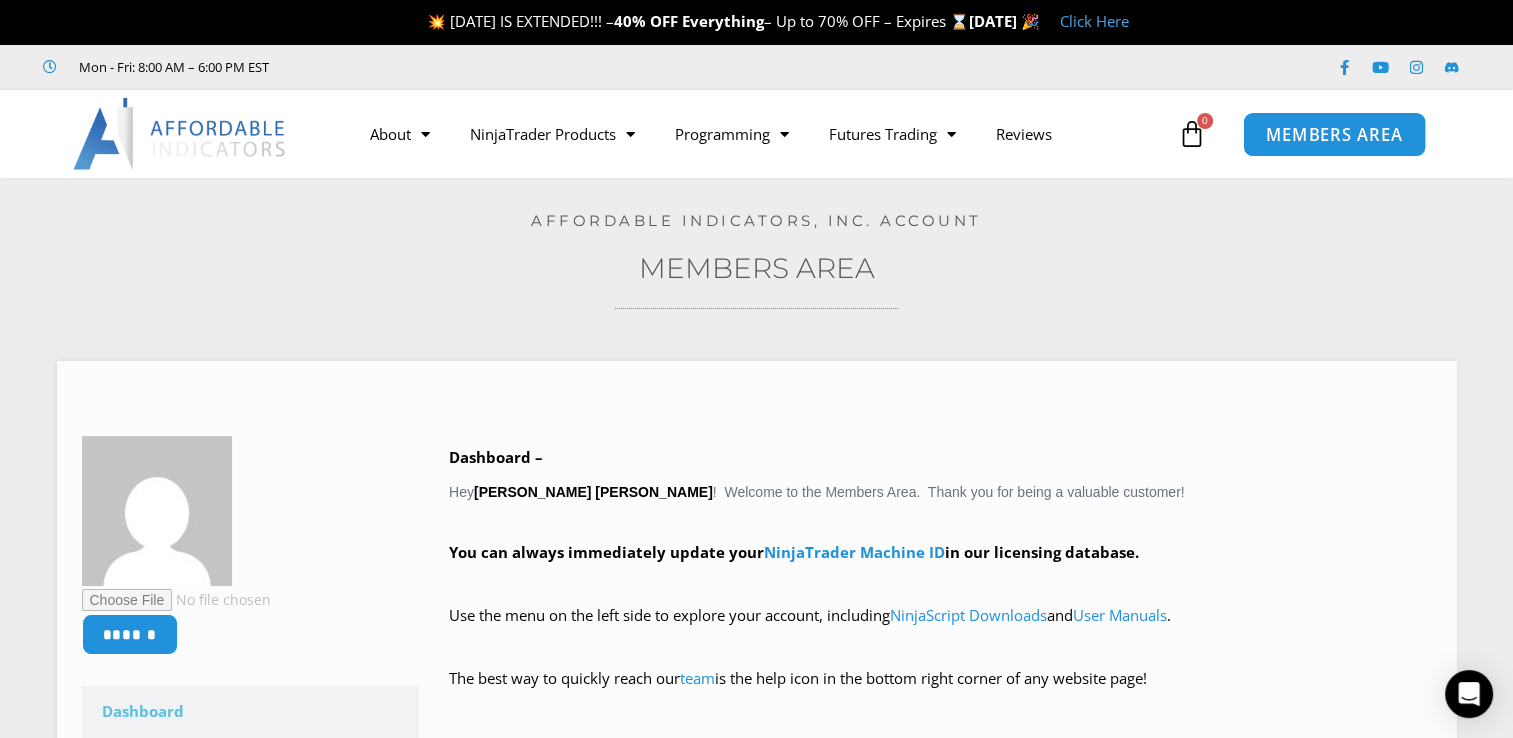 click on "MEMBERS AREA" at bounding box center (1334, 134) 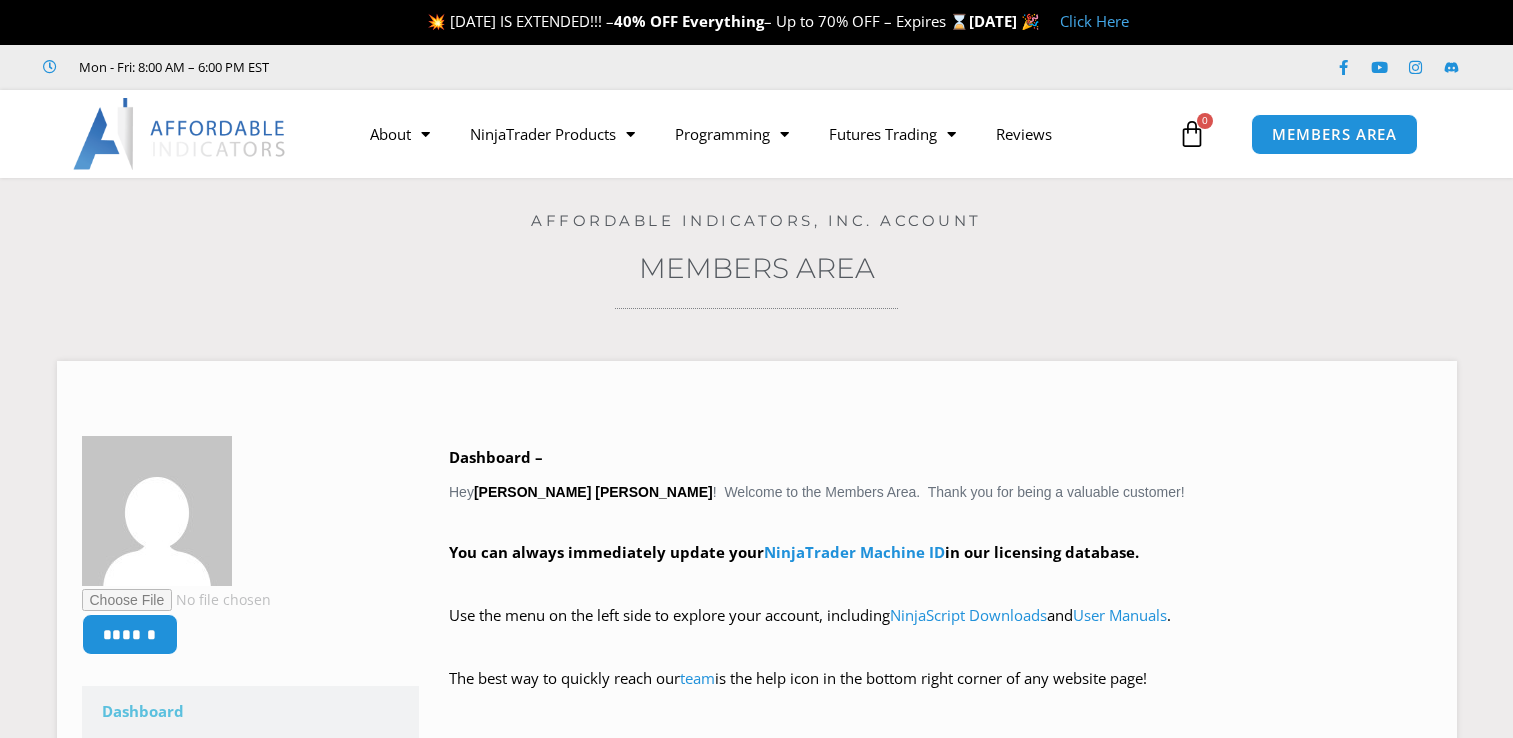 scroll, scrollTop: 0, scrollLeft: 0, axis: both 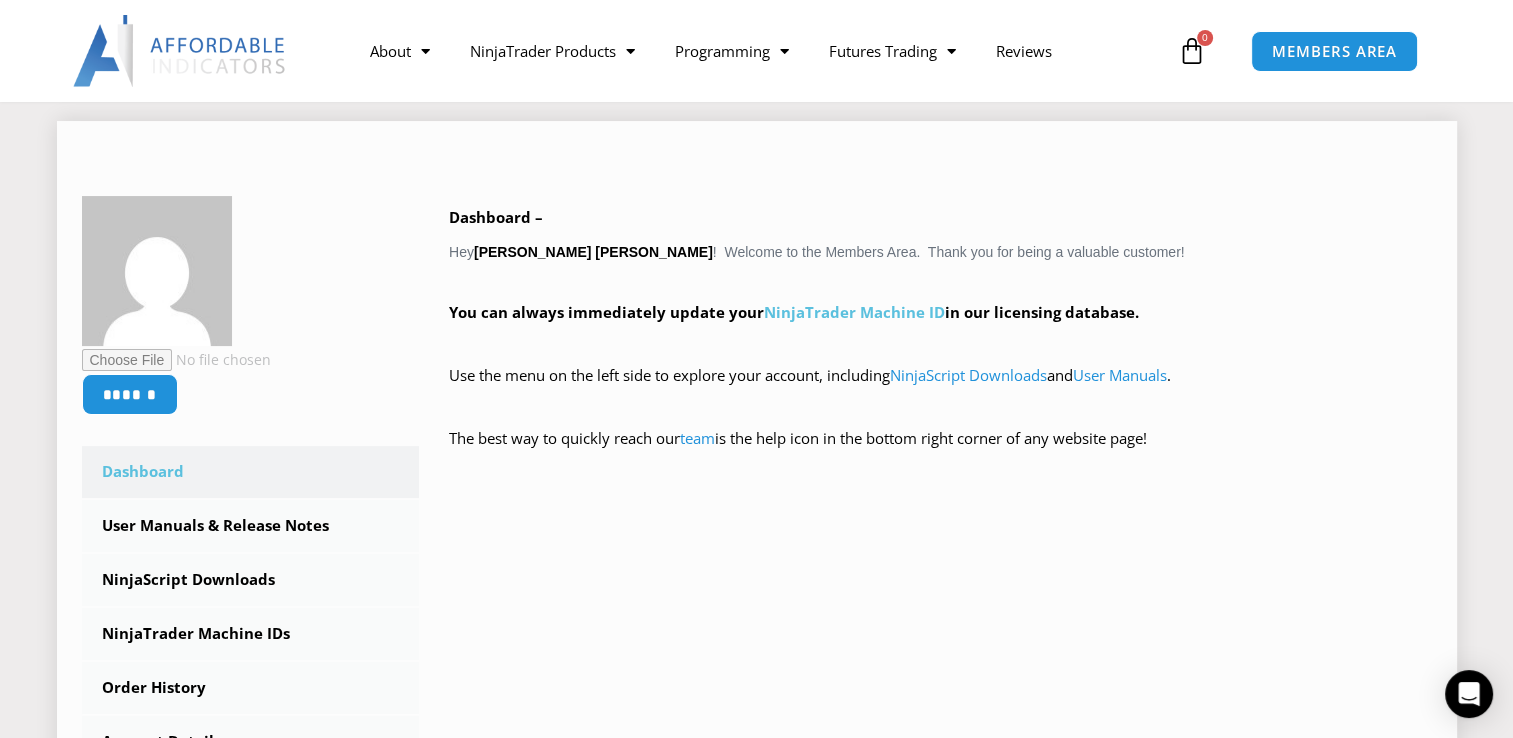 click on "NinjaTrader Machine ID" at bounding box center (854, 312) 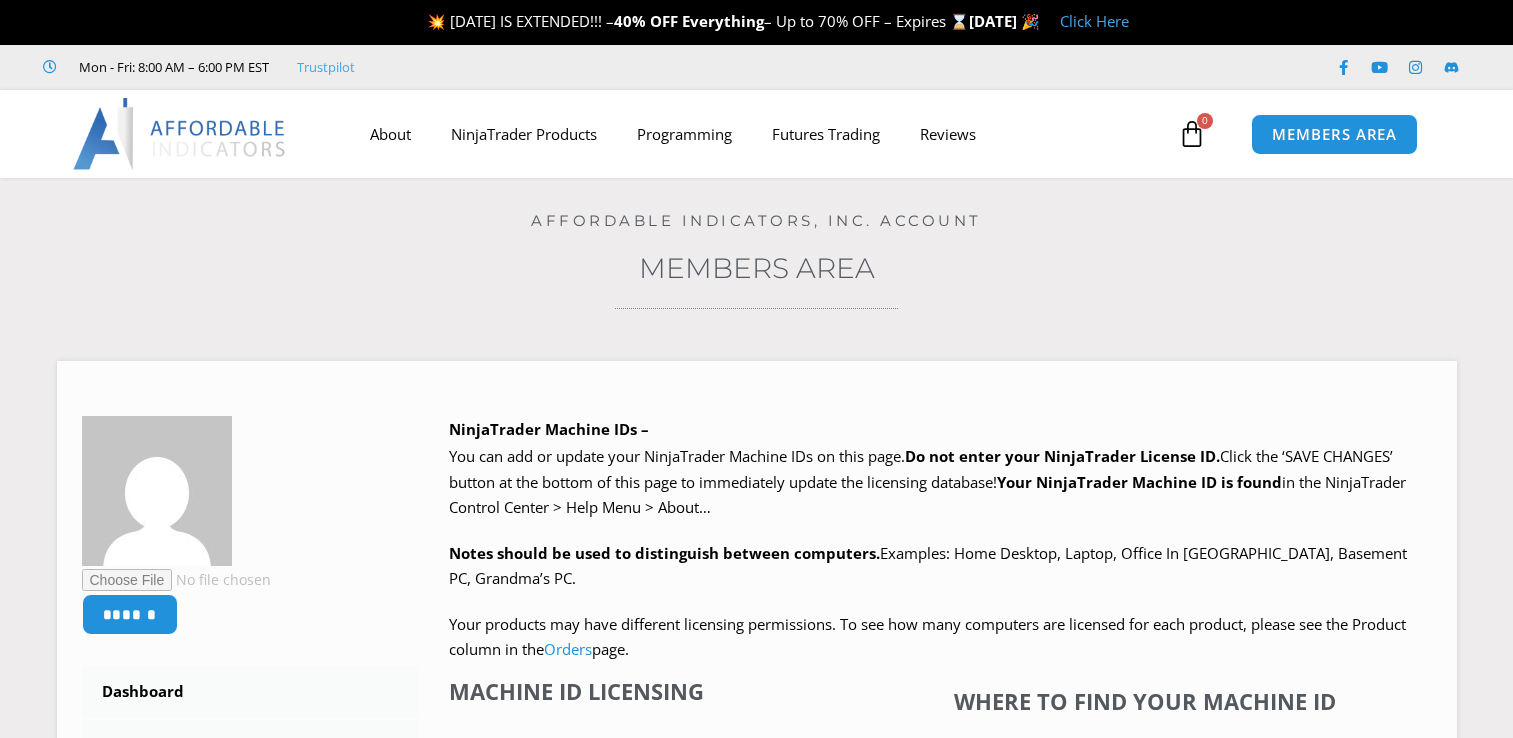 scroll, scrollTop: 0, scrollLeft: 0, axis: both 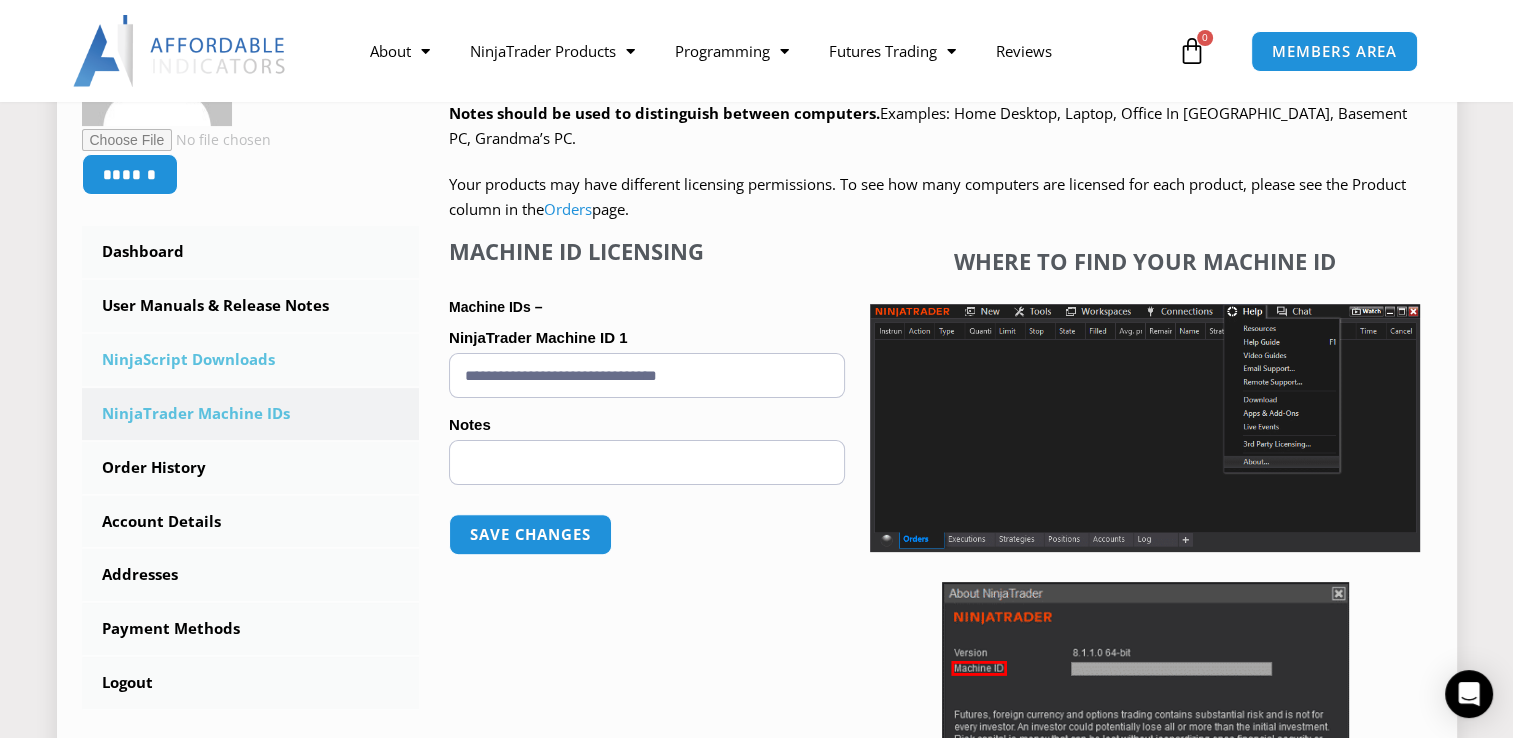 click on "NinjaScript Downloads" at bounding box center [251, 360] 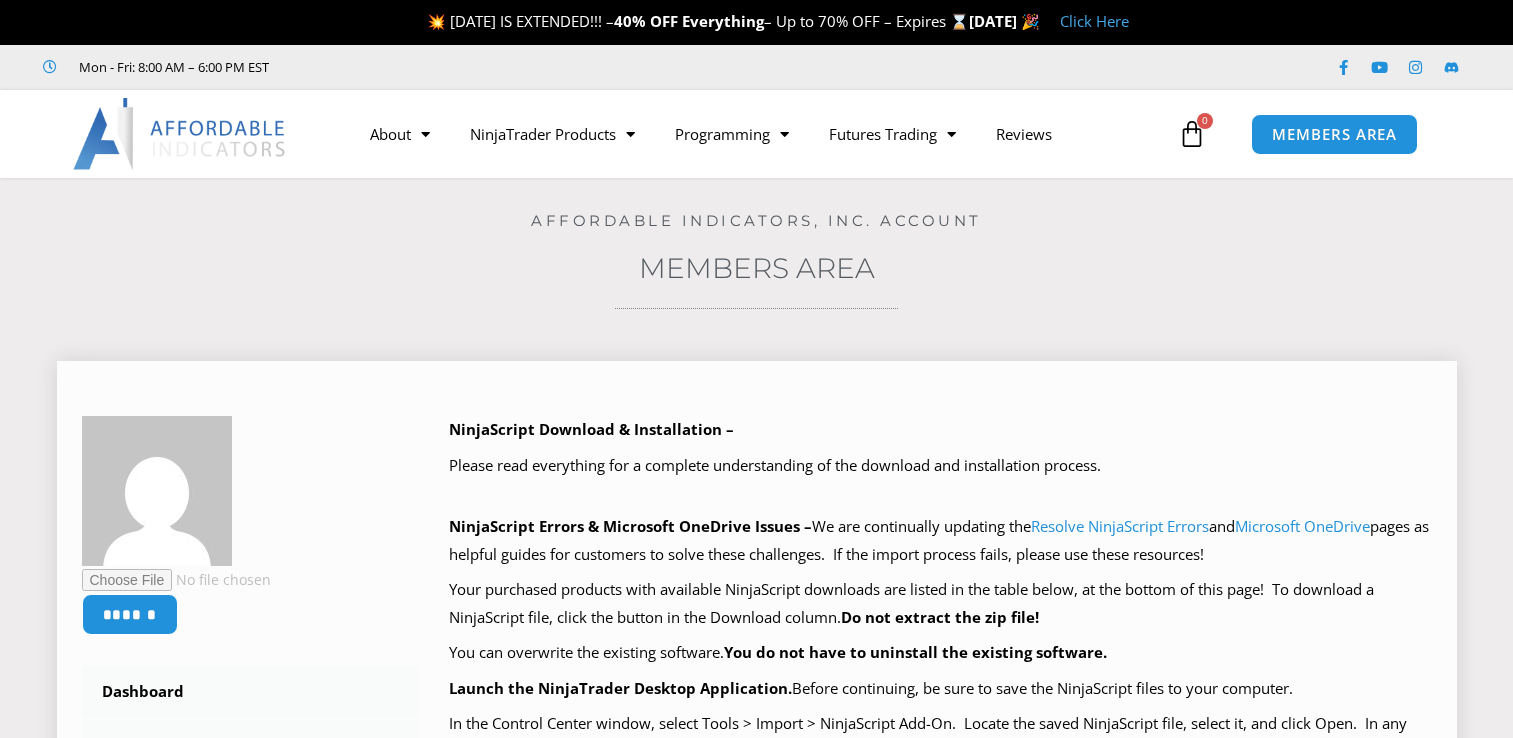 scroll, scrollTop: 0, scrollLeft: 0, axis: both 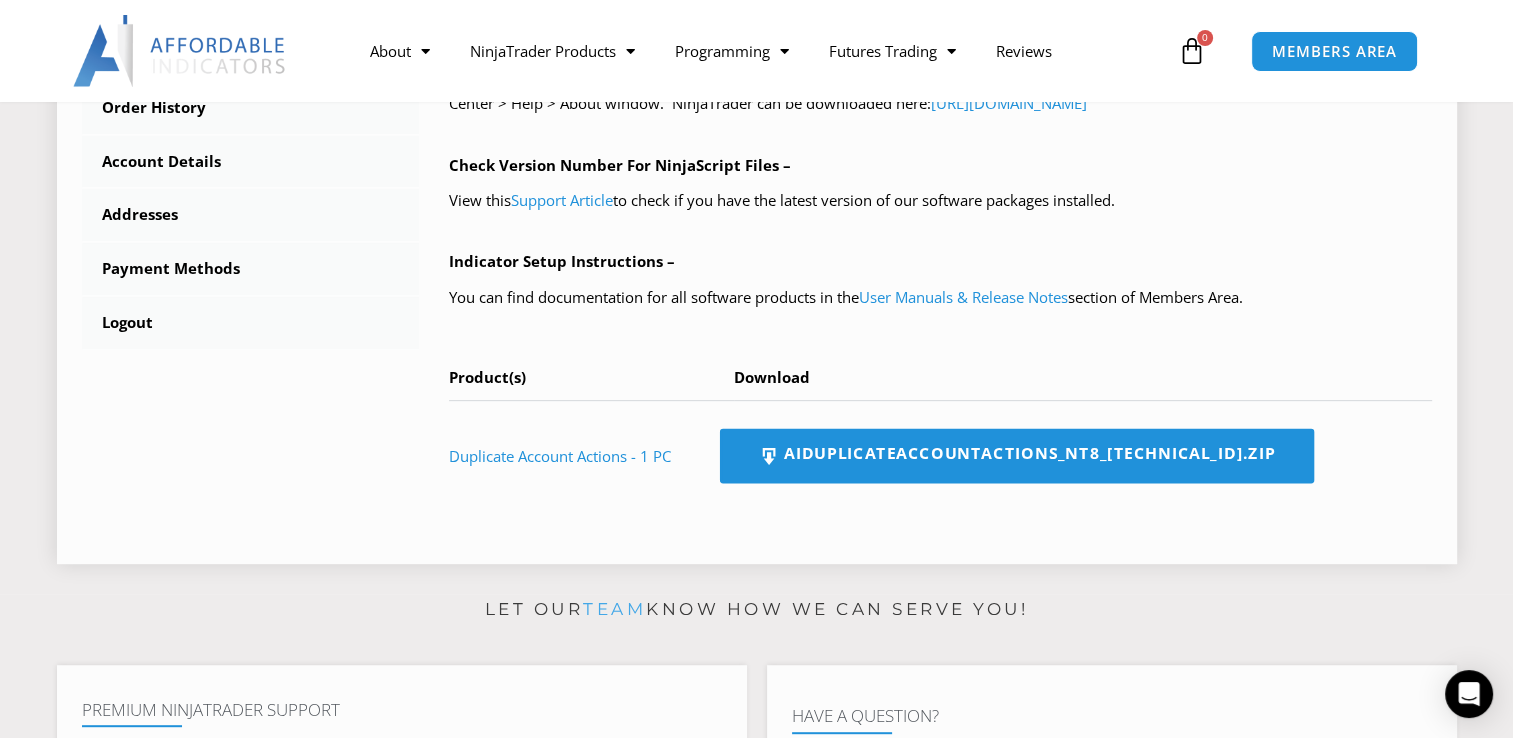 click on "AIDuplicateAccountActions_NT8_[TECHNICAL_ID].zip" at bounding box center [1017, 456] 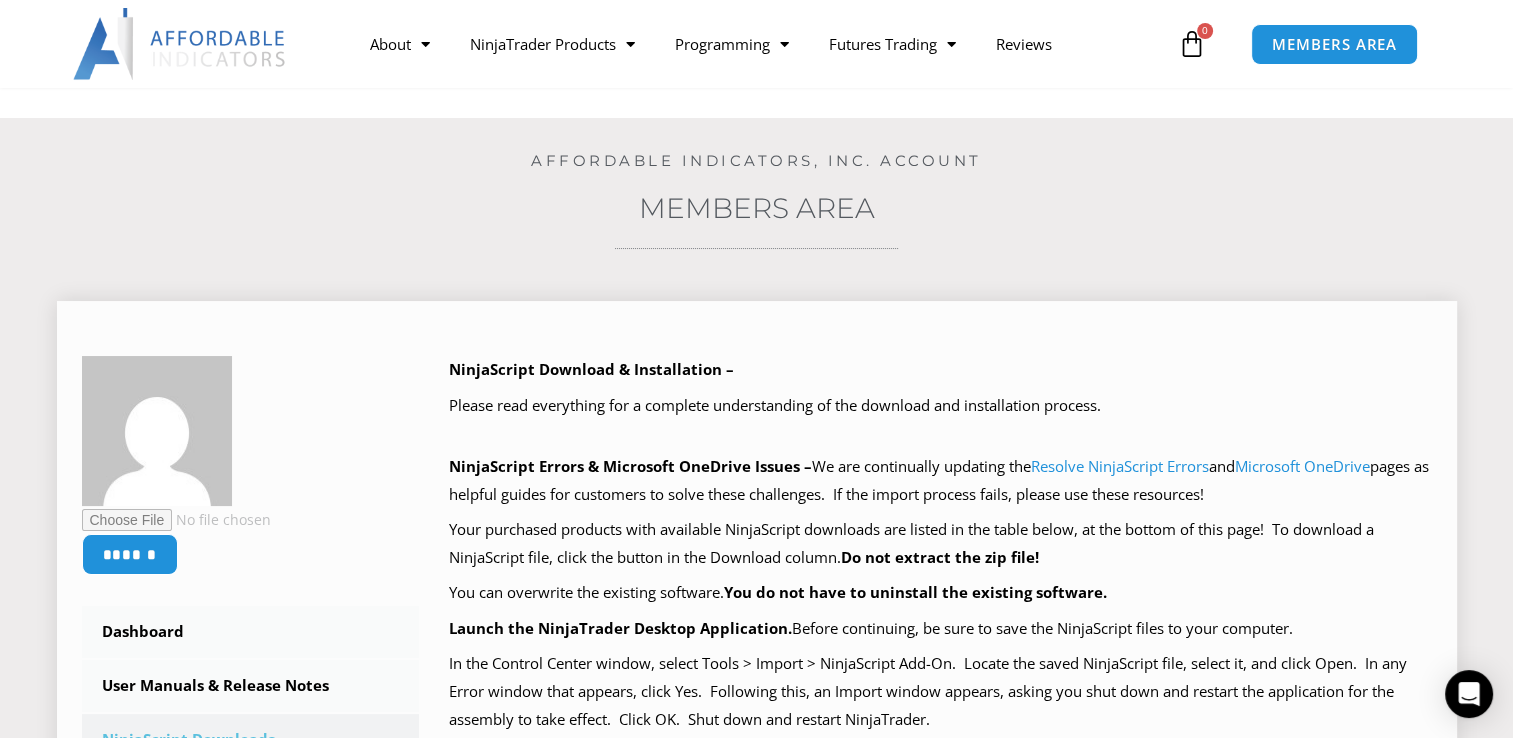 scroll, scrollTop: 40, scrollLeft: 0, axis: vertical 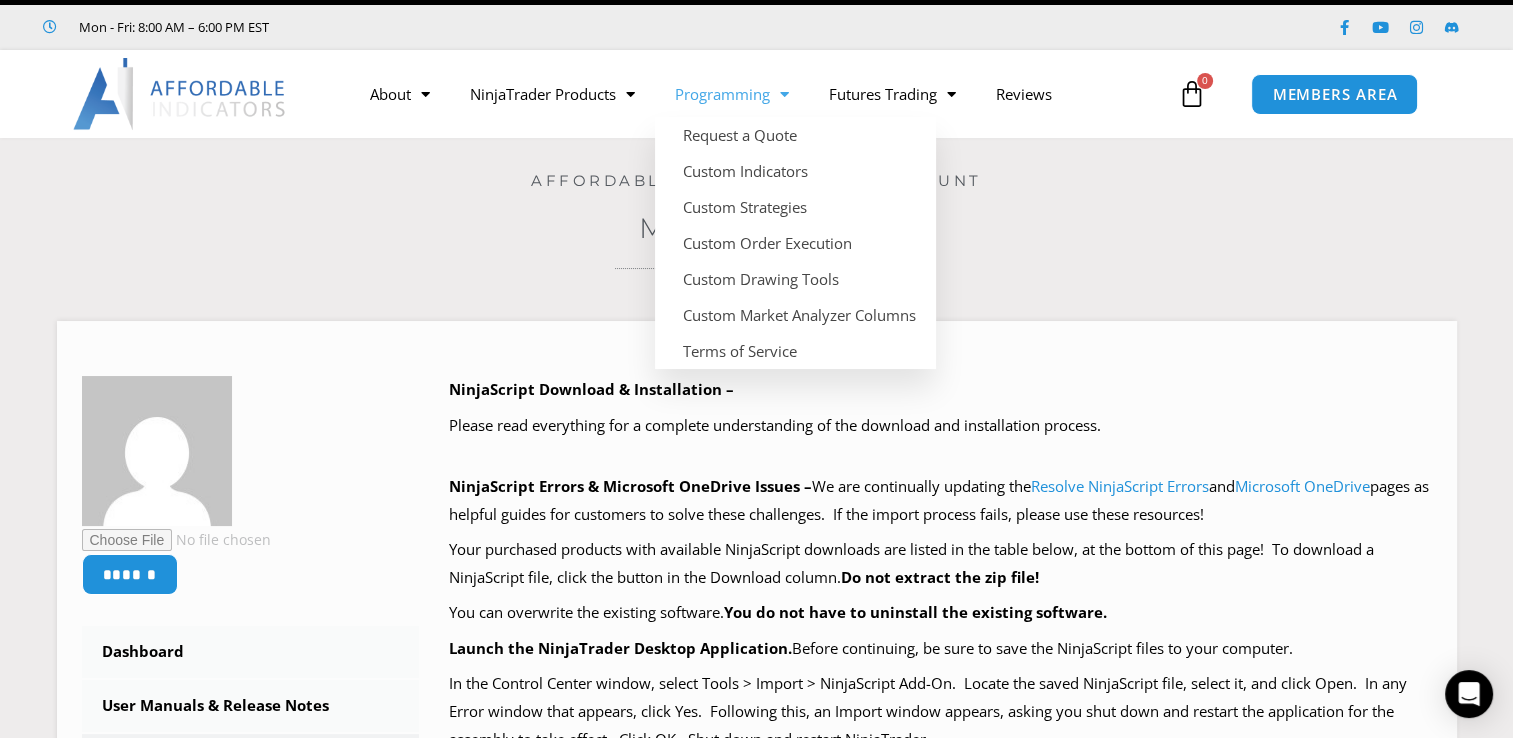 click on "Programming" 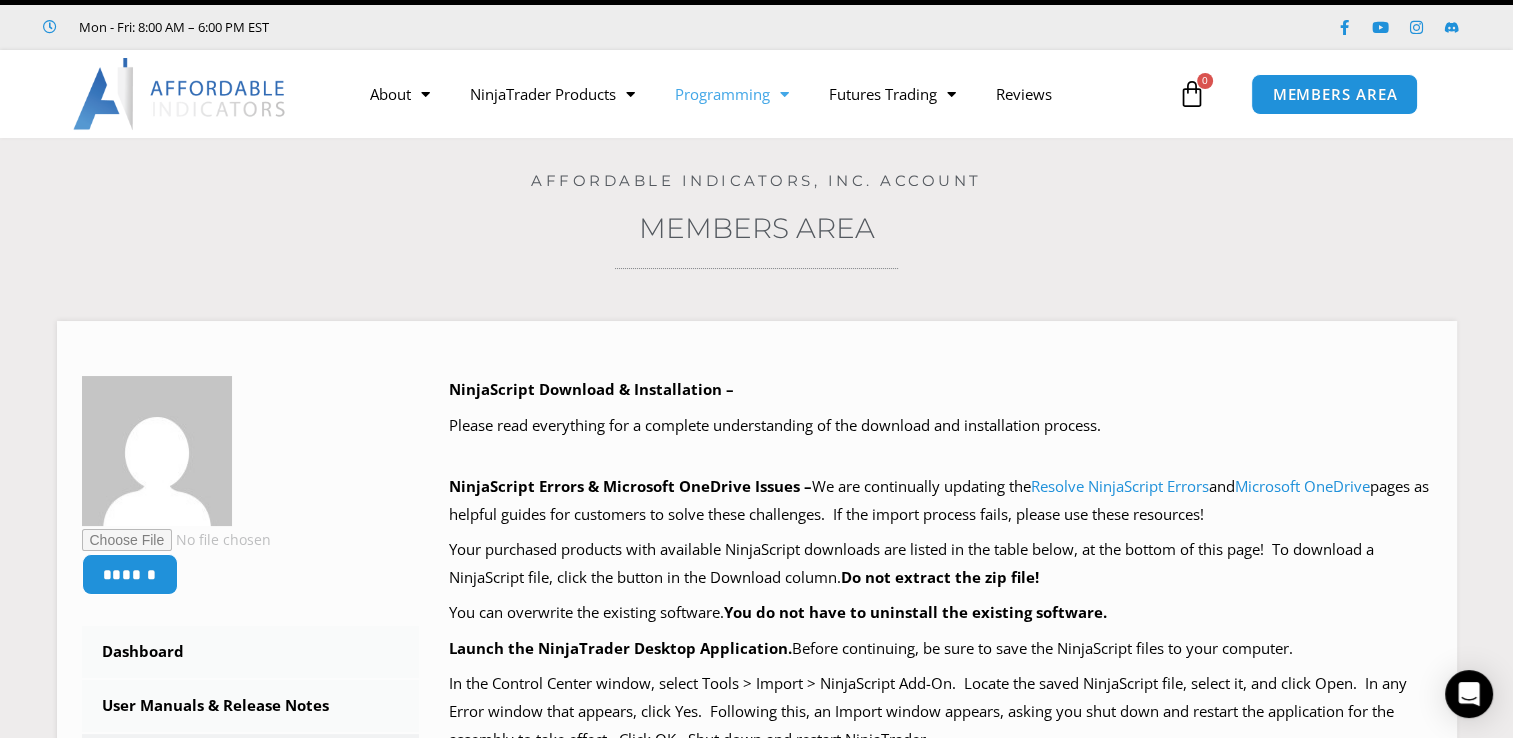click on "Programming" 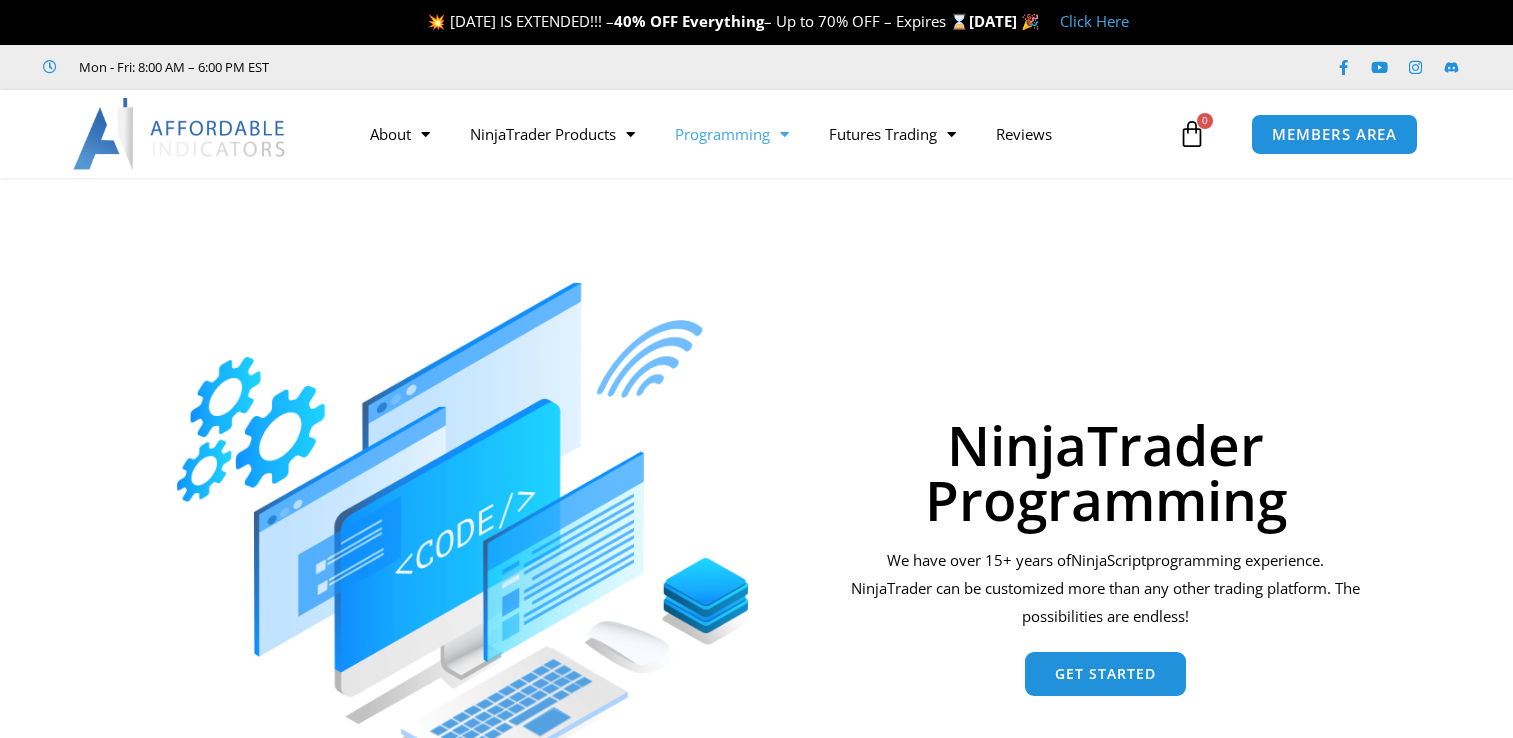 scroll, scrollTop: 0, scrollLeft: 0, axis: both 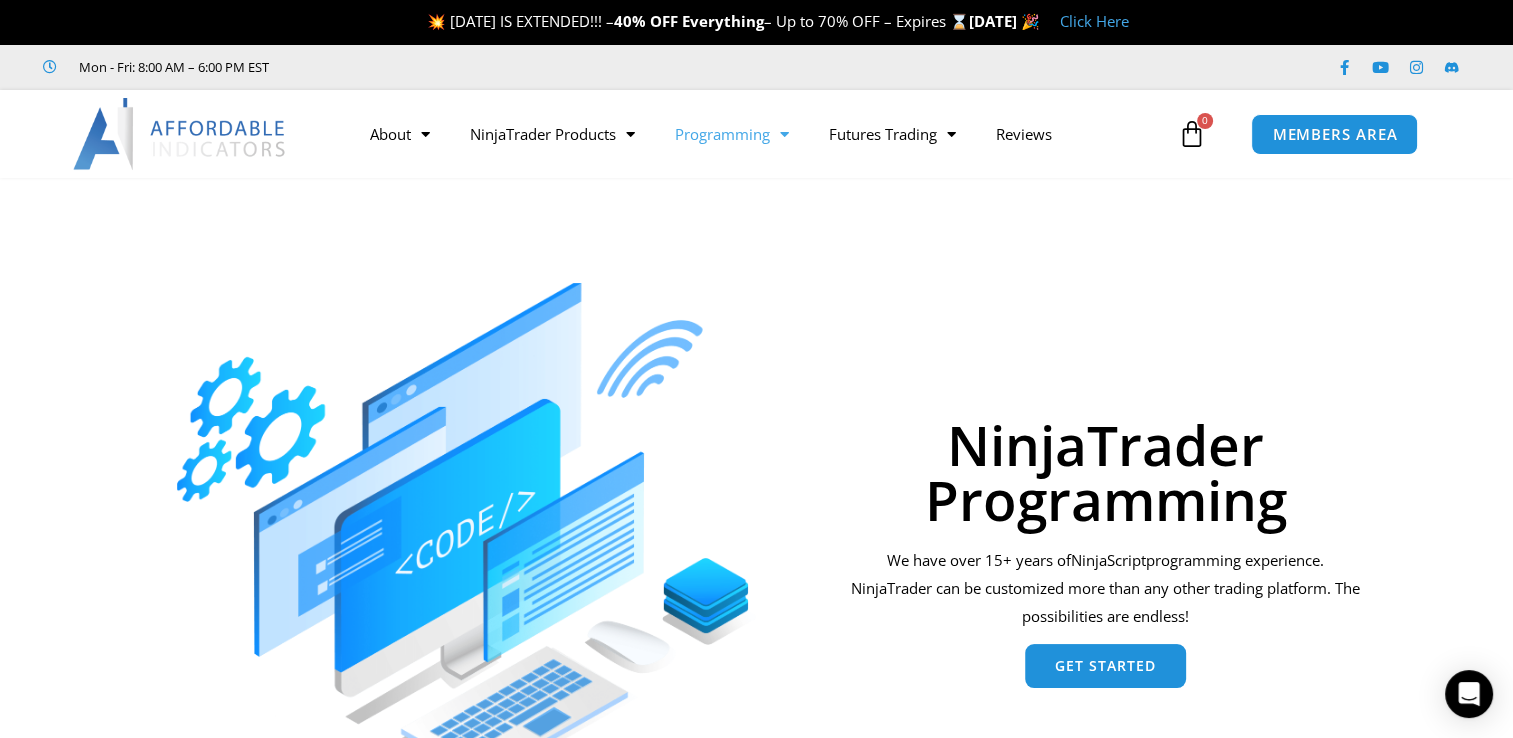 click on "Get Started" at bounding box center [1105, 666] 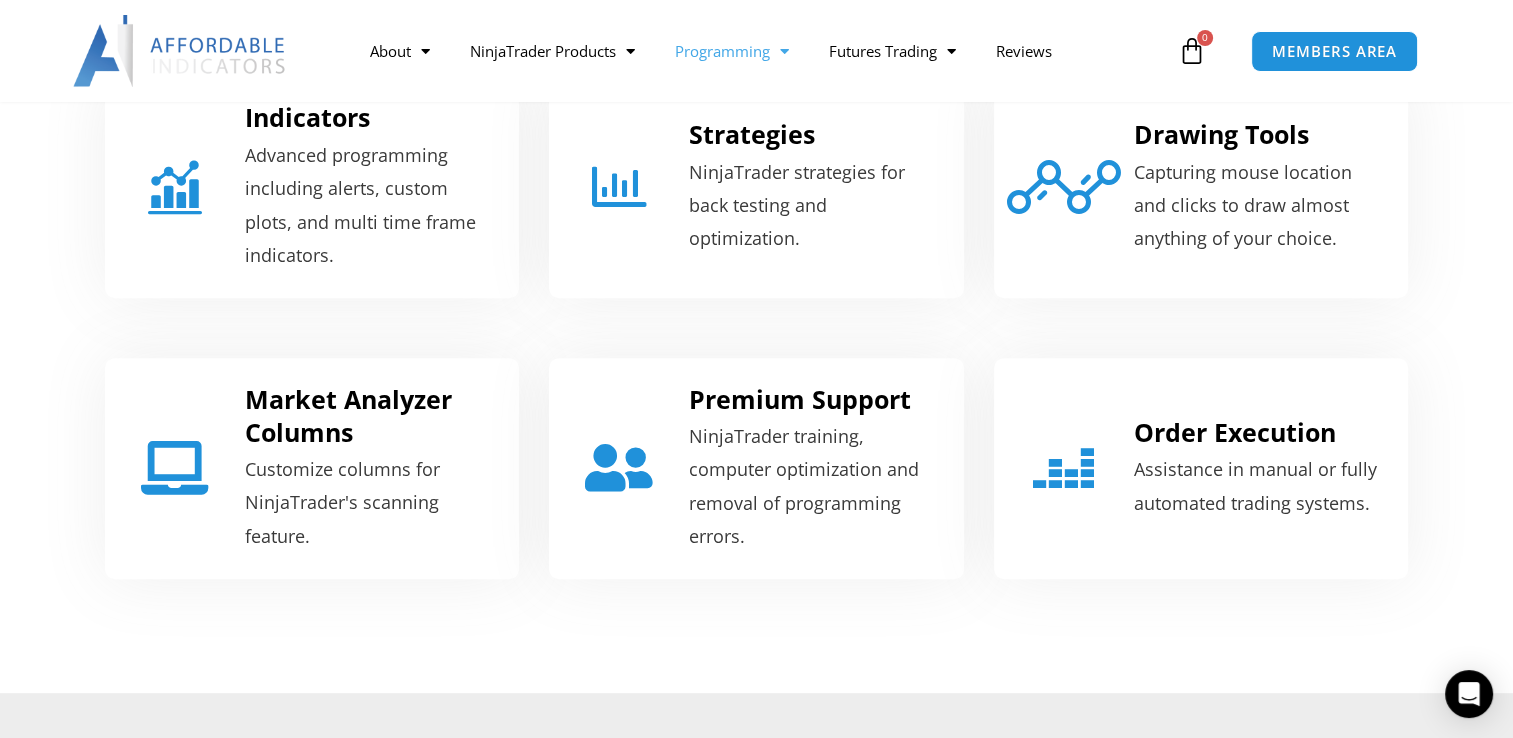 scroll, scrollTop: 910, scrollLeft: 0, axis: vertical 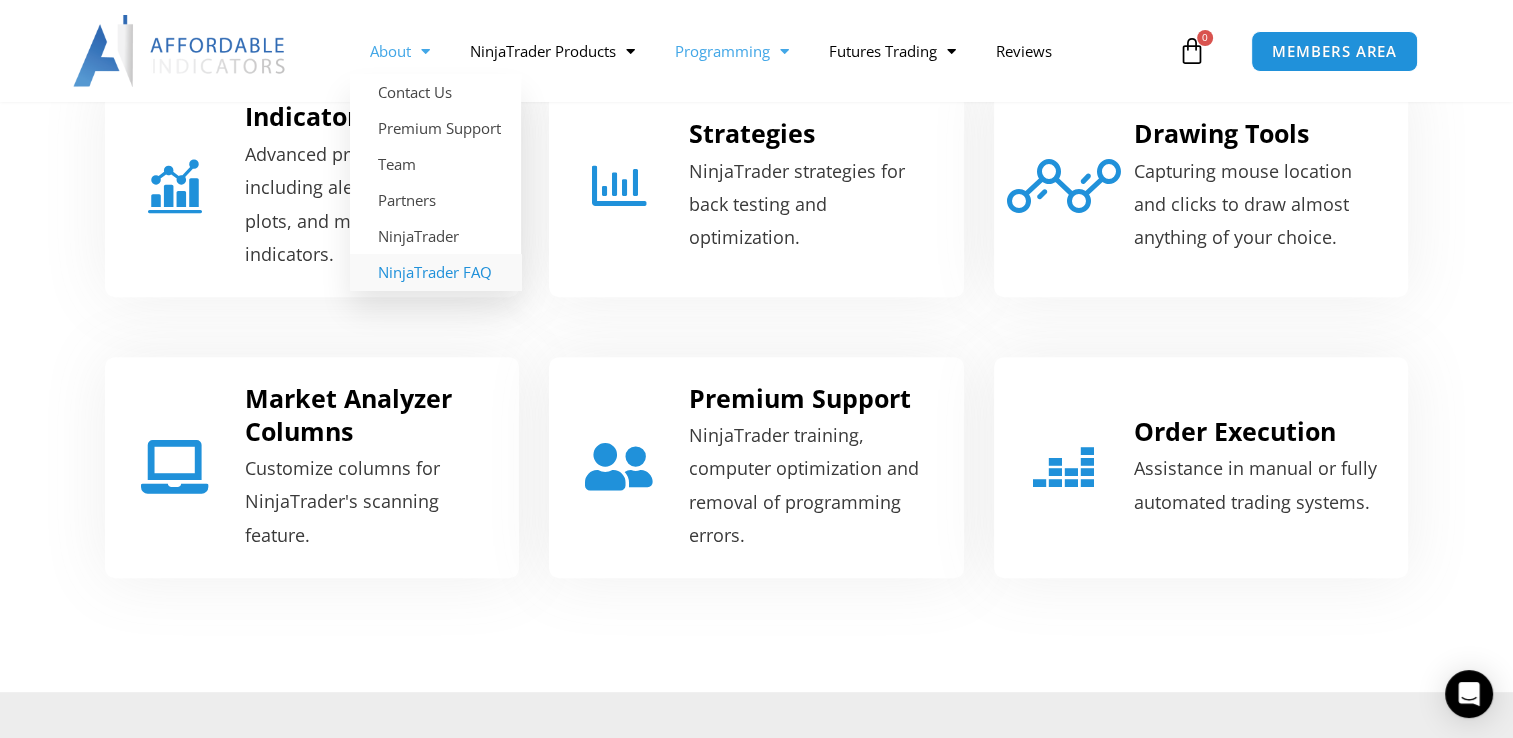 click on "NinjaTrader FAQ" 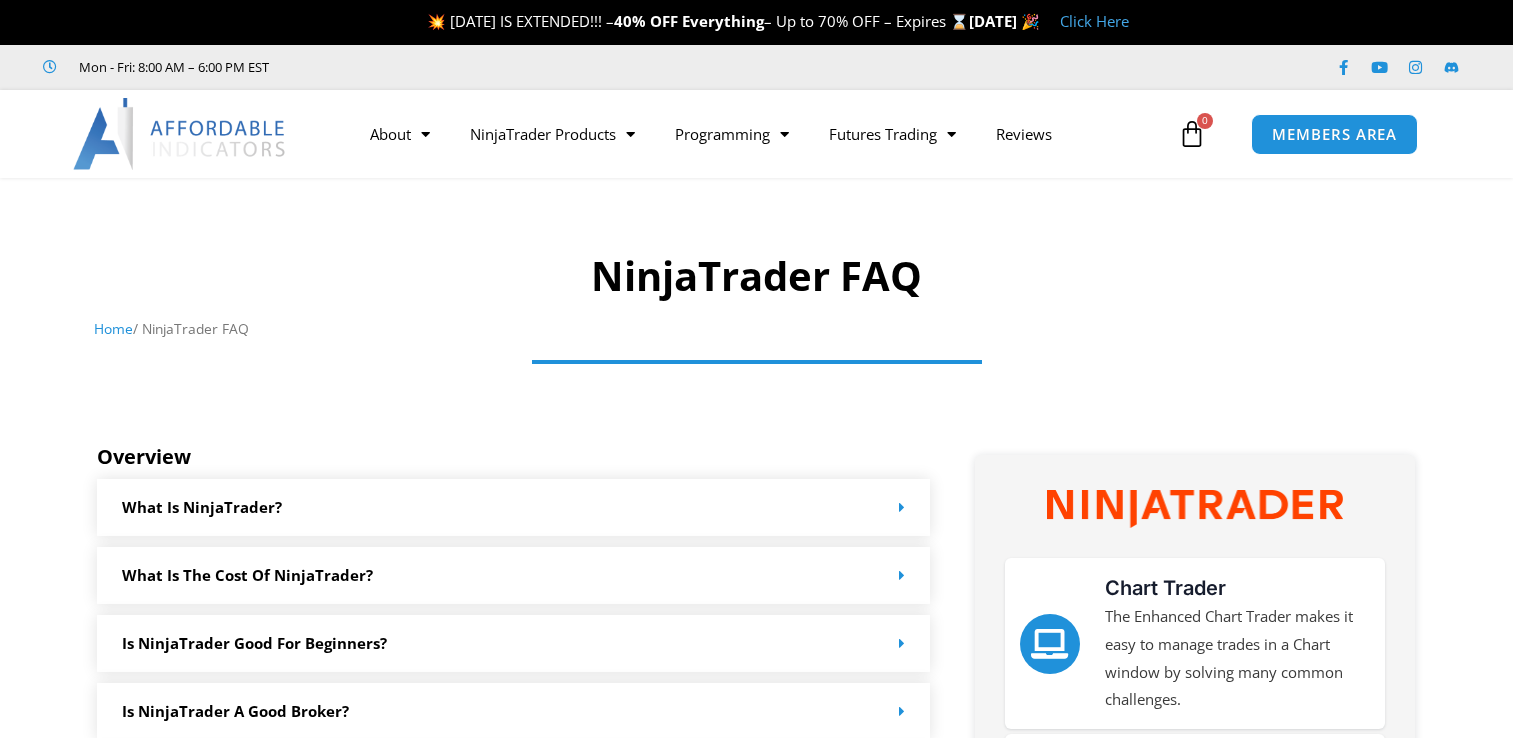 scroll, scrollTop: 0, scrollLeft: 0, axis: both 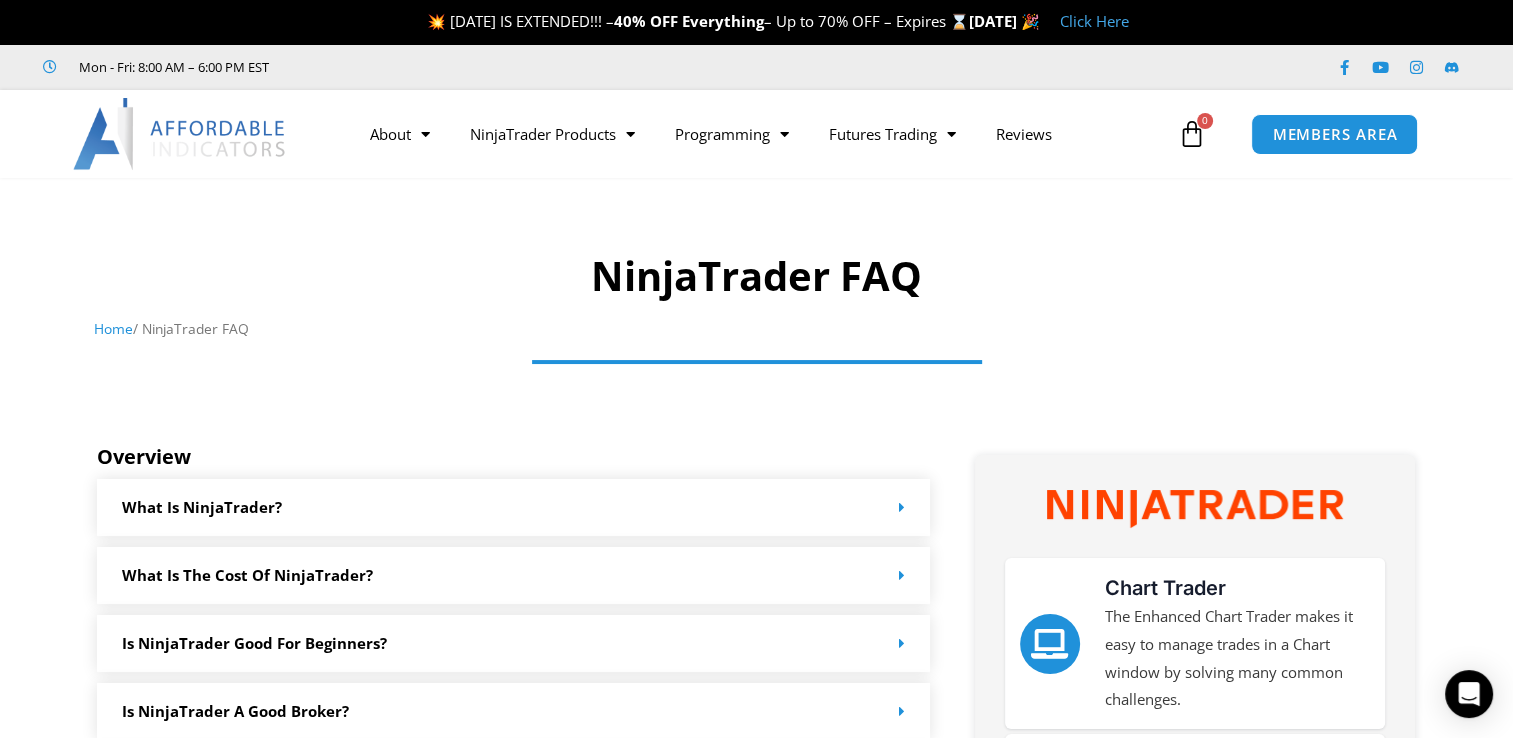 click on "Overview
What is NinjaTrader?
NinjaTrader  is a trading software platform and futures brokerage, ranked as one of the top futures and forex trading platforms.  They offer an award-winning trading platform with low commissions, free charting tools and a completely  customizable NinjaScript coding software .
What is the cost of NinjaTrader?
NinjaTrader is completely free to  download .  Get free access to advanced charting, market analysis and trade simulation. You do not need a funded account to trade on simulation.  For advanced order types, automated trading, and back testing capabilities, you will need to  purchase or lease  the software.
." at bounding box center [756, 1404] 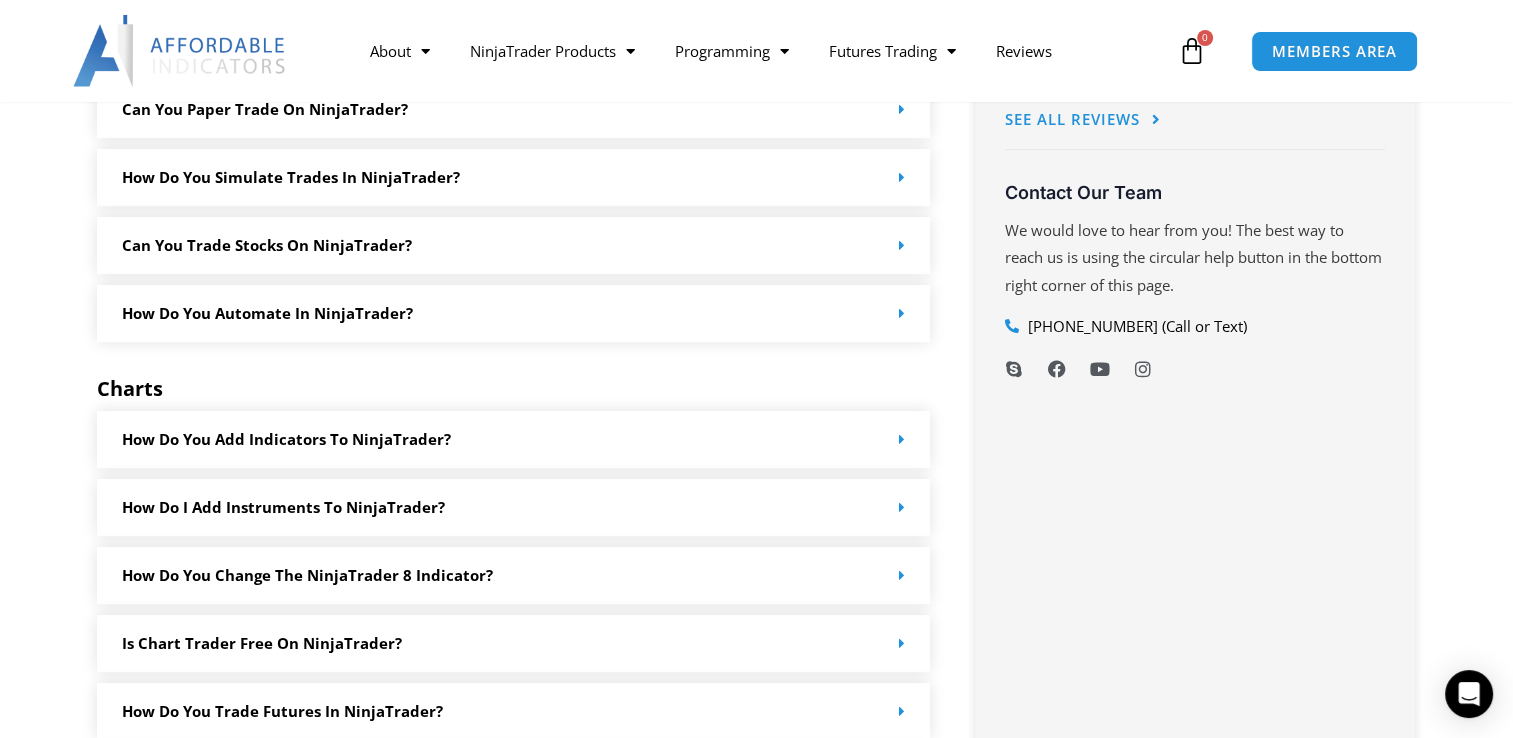 scroll, scrollTop: 1360, scrollLeft: 0, axis: vertical 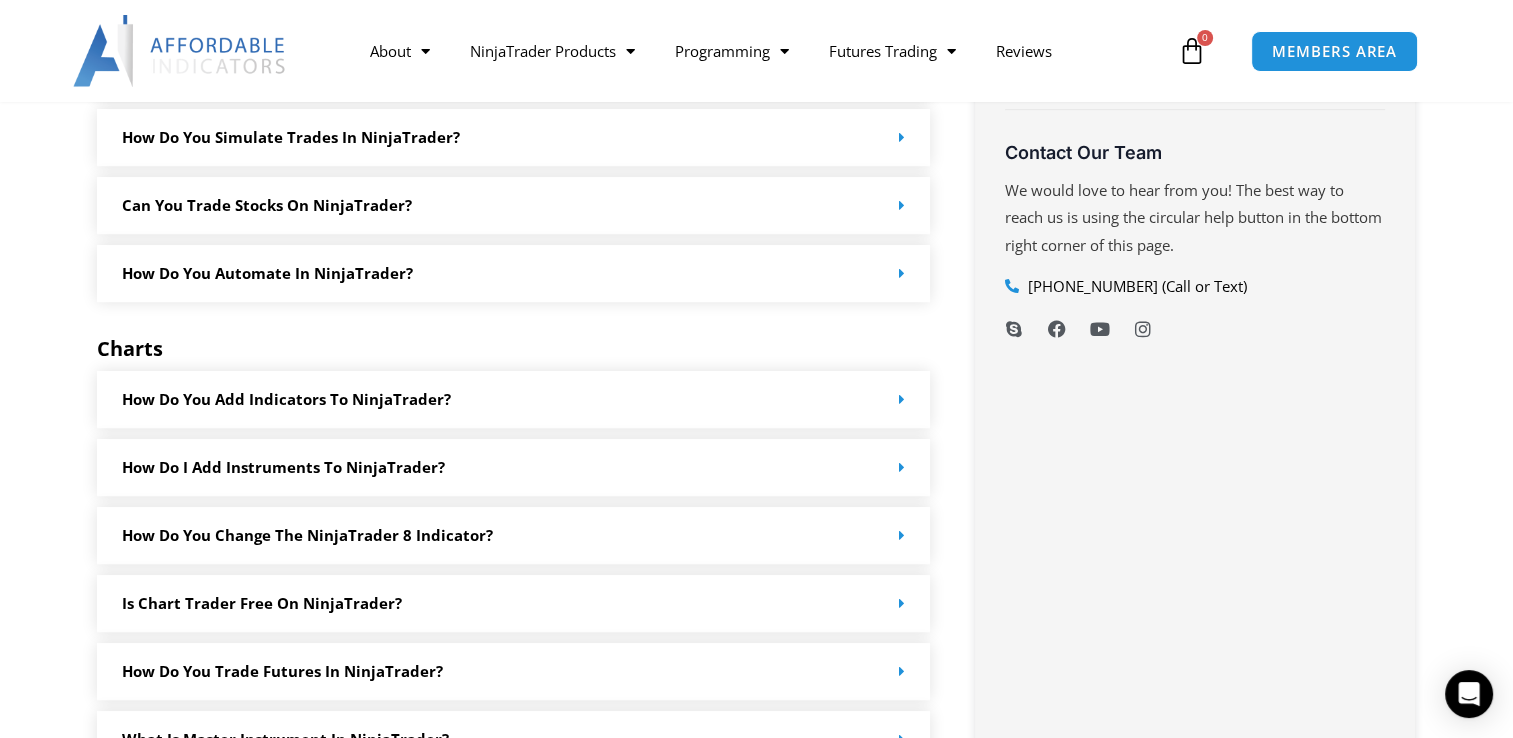 click at bounding box center (897, 399) 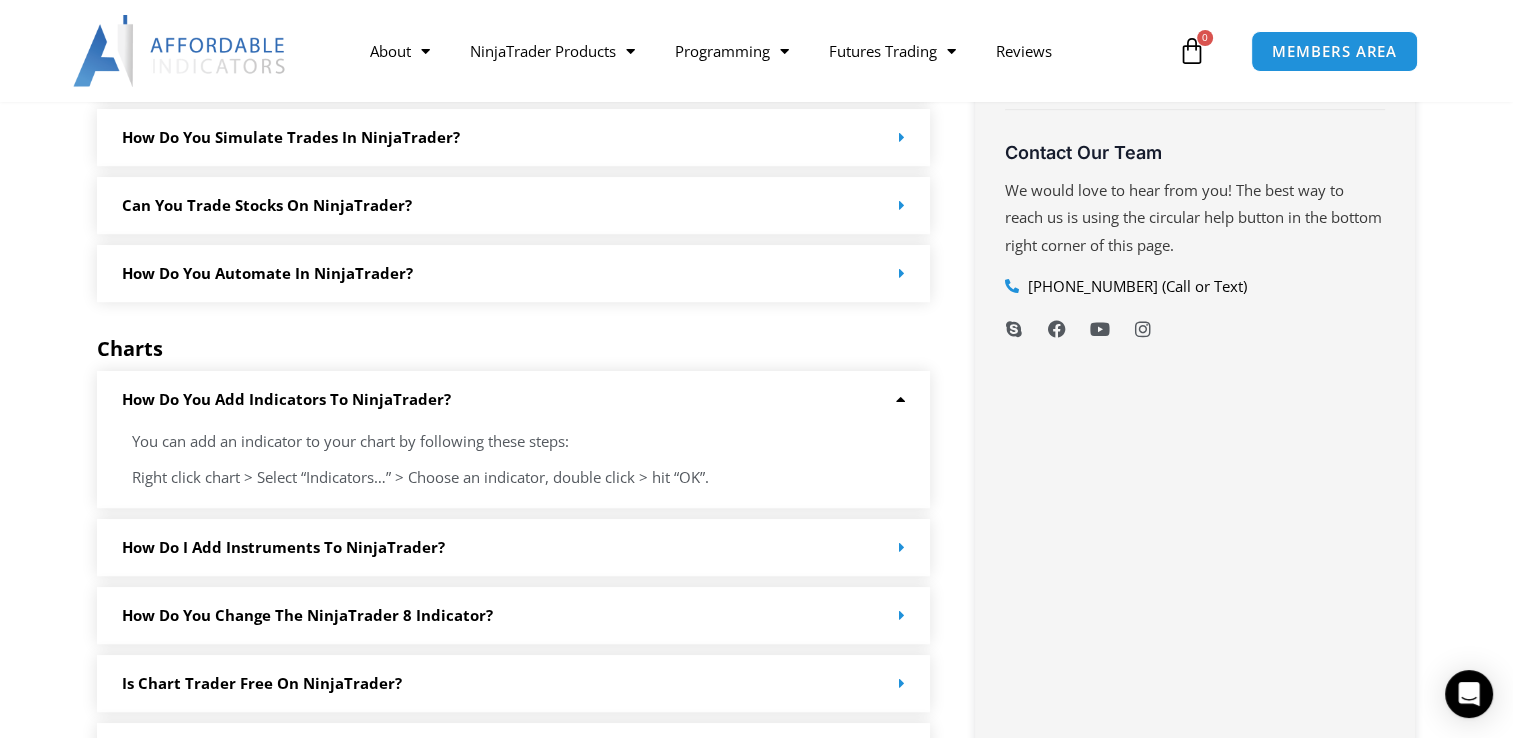 click on "Overview
What is NinjaTrader?
NinjaTrader  is a trading software platform and futures brokerage, ranked as one of the top futures and forex trading platforms.  They offer an award-winning trading platform with low commissions, free charting tools and a completely  customizable NinjaScript coding software .
What is the cost of NinjaTrader?
NinjaTrader is completely free to  download .  Get free access to advanced charting, market analysis and trade simulation. You do not need a funded account to trade on simulation.  For advanced order types, automated trading, and back testing capabilities, you will need to  purchase or lease  the software.
." at bounding box center [756, 84] 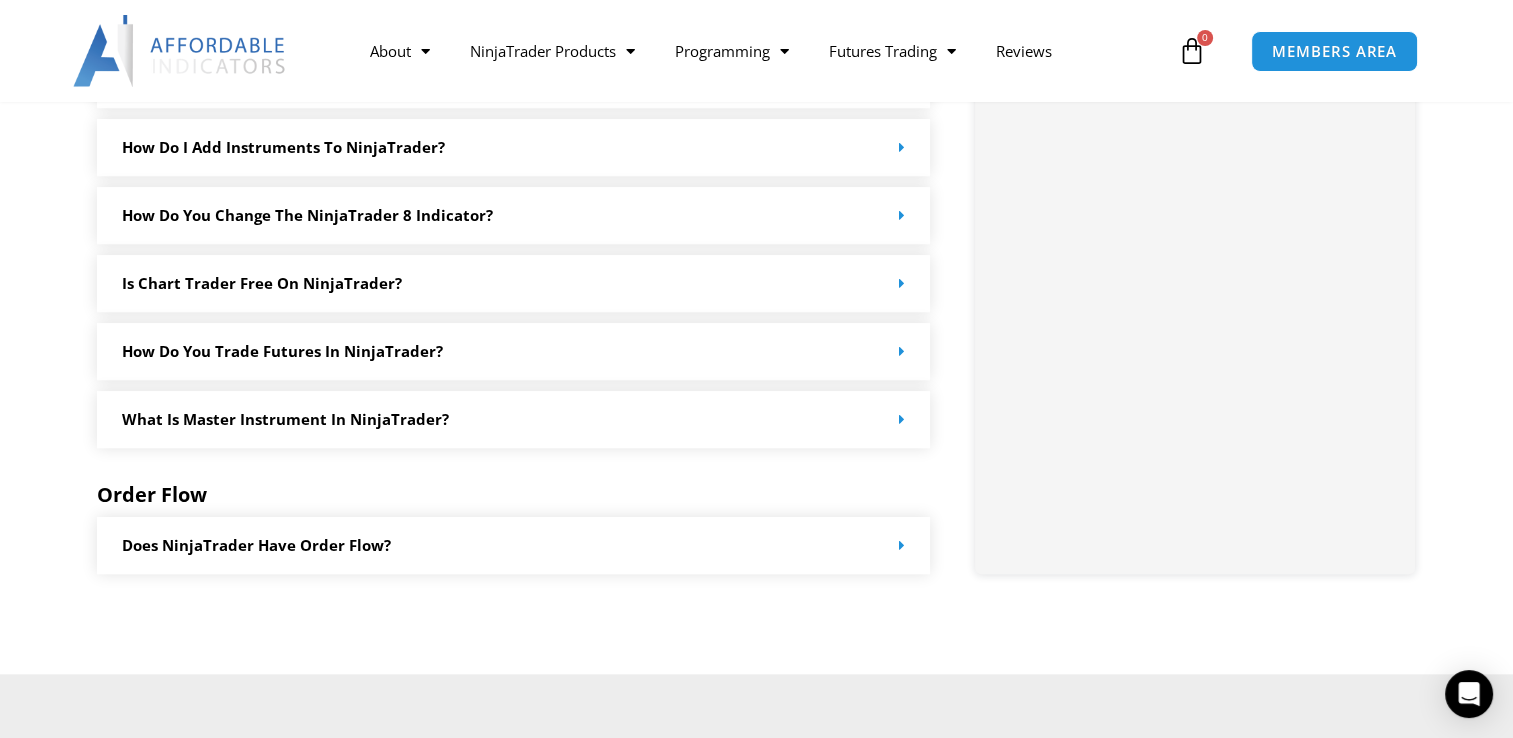 scroll, scrollTop: 1800, scrollLeft: 0, axis: vertical 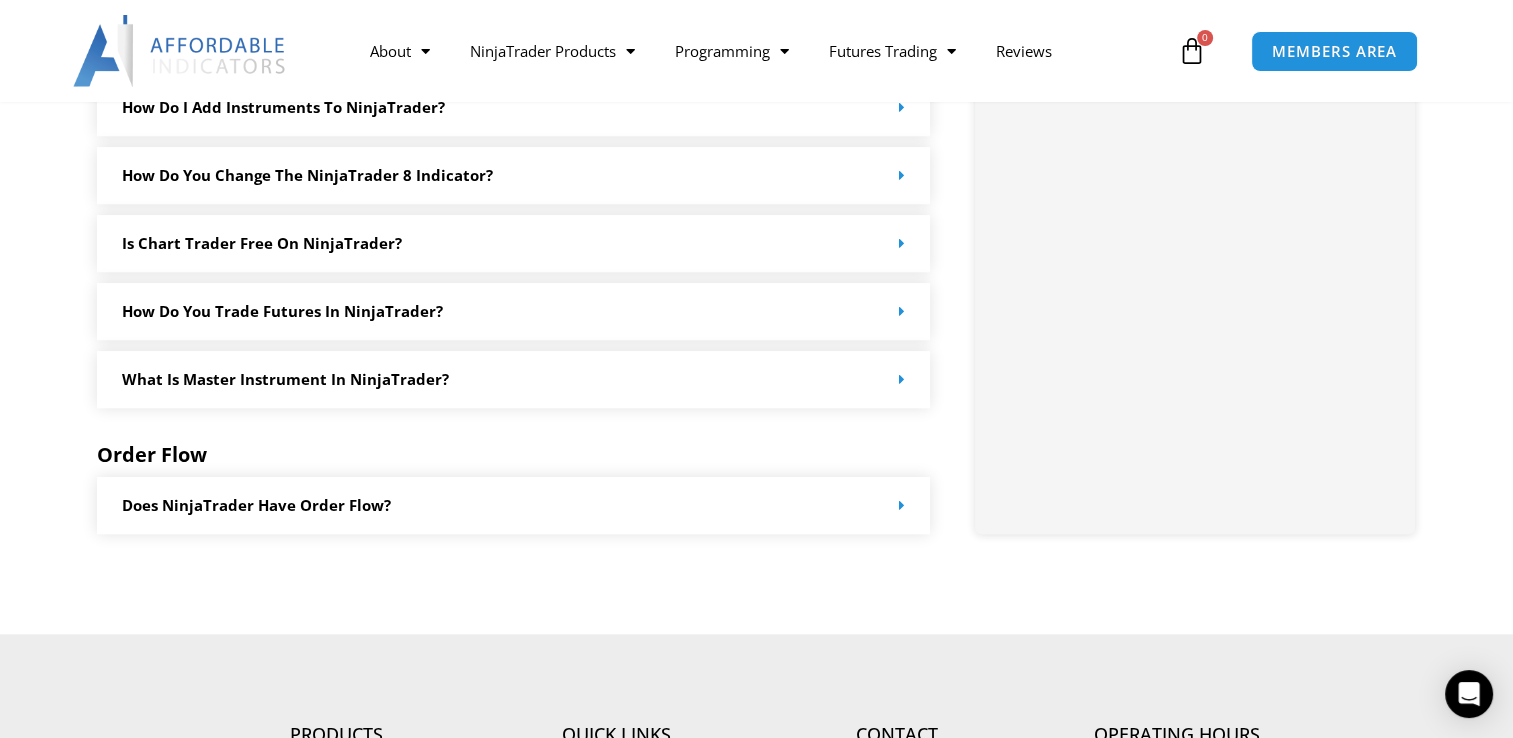 click on "How do you change the NinjaTrader 8 Indicator?" at bounding box center (514, 175) 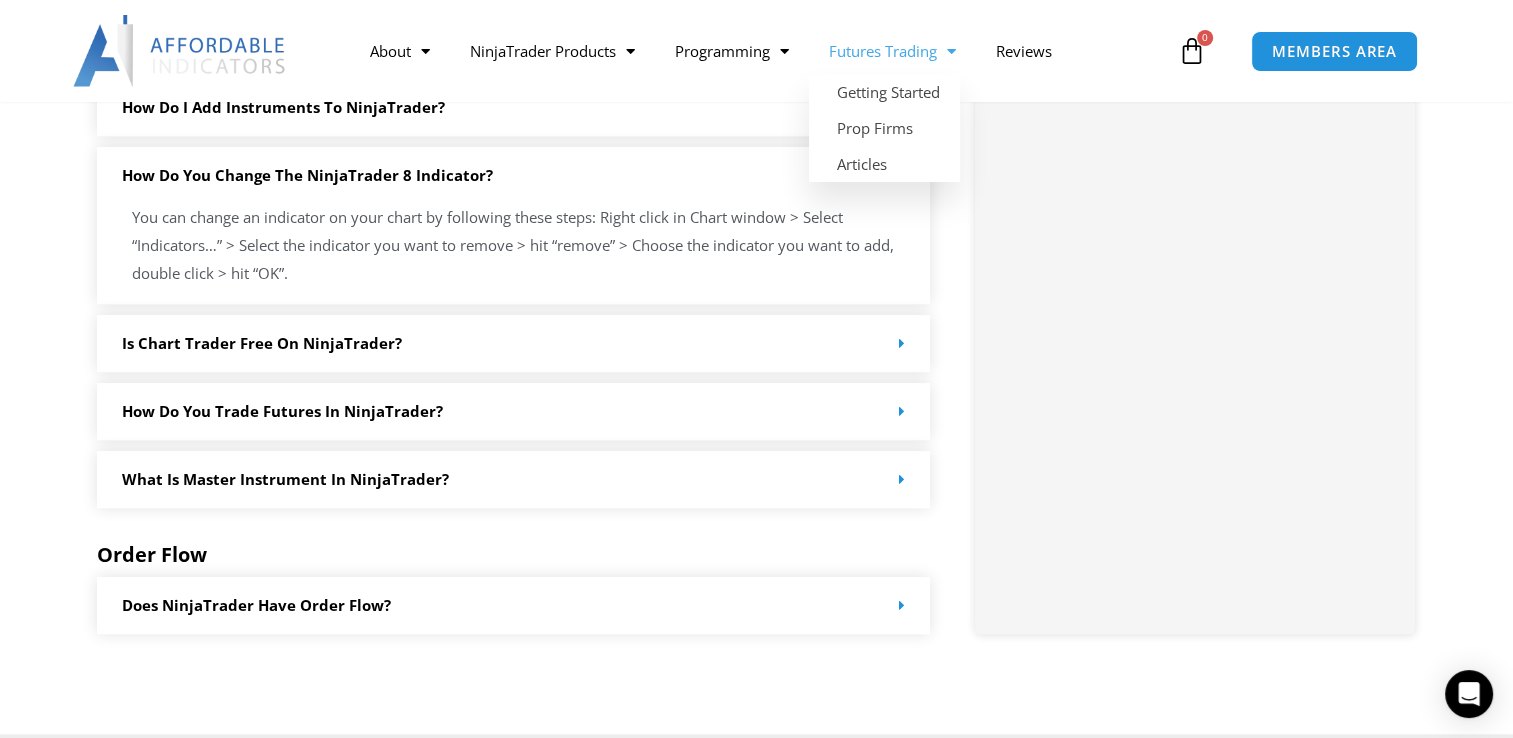click on "Futures Trading" 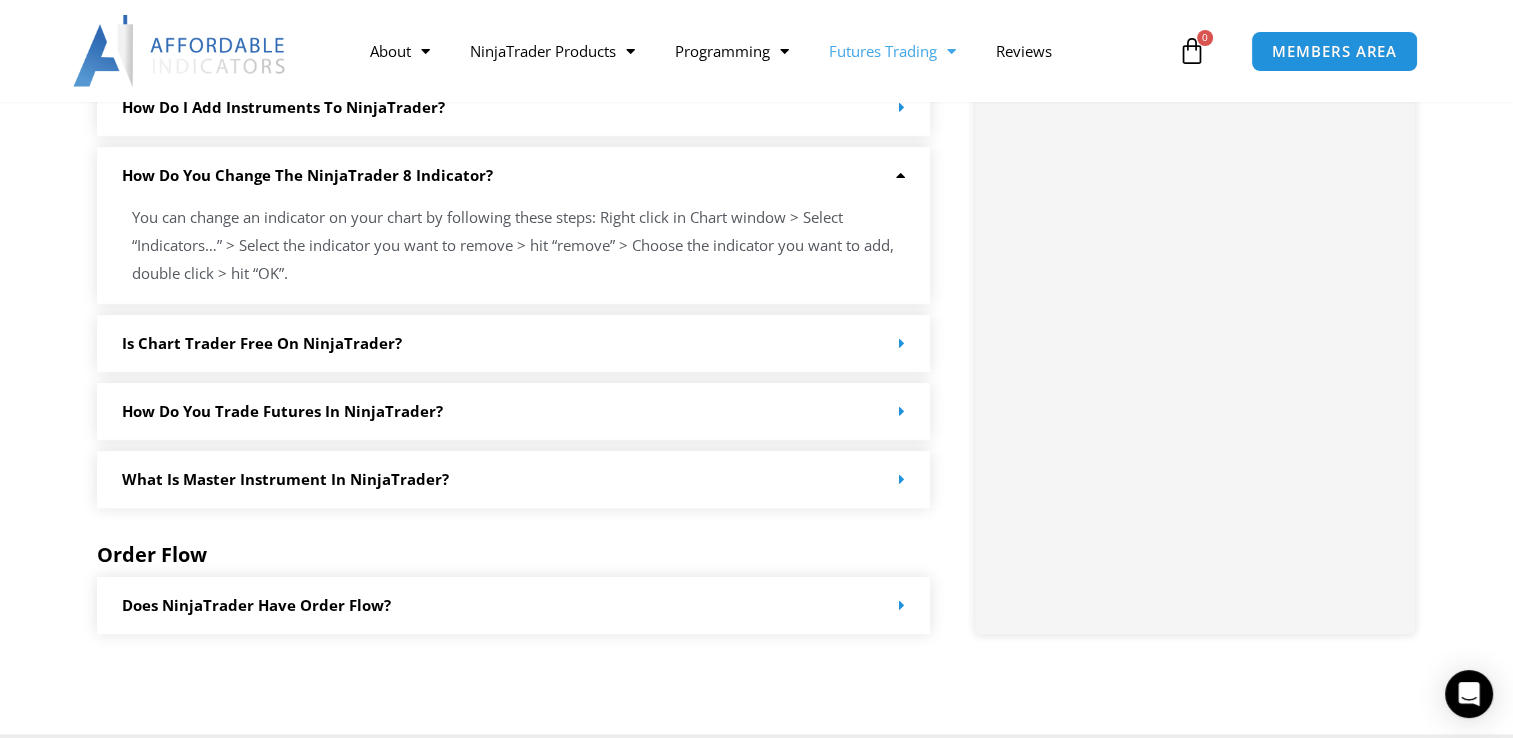 click on "Futures Trading" 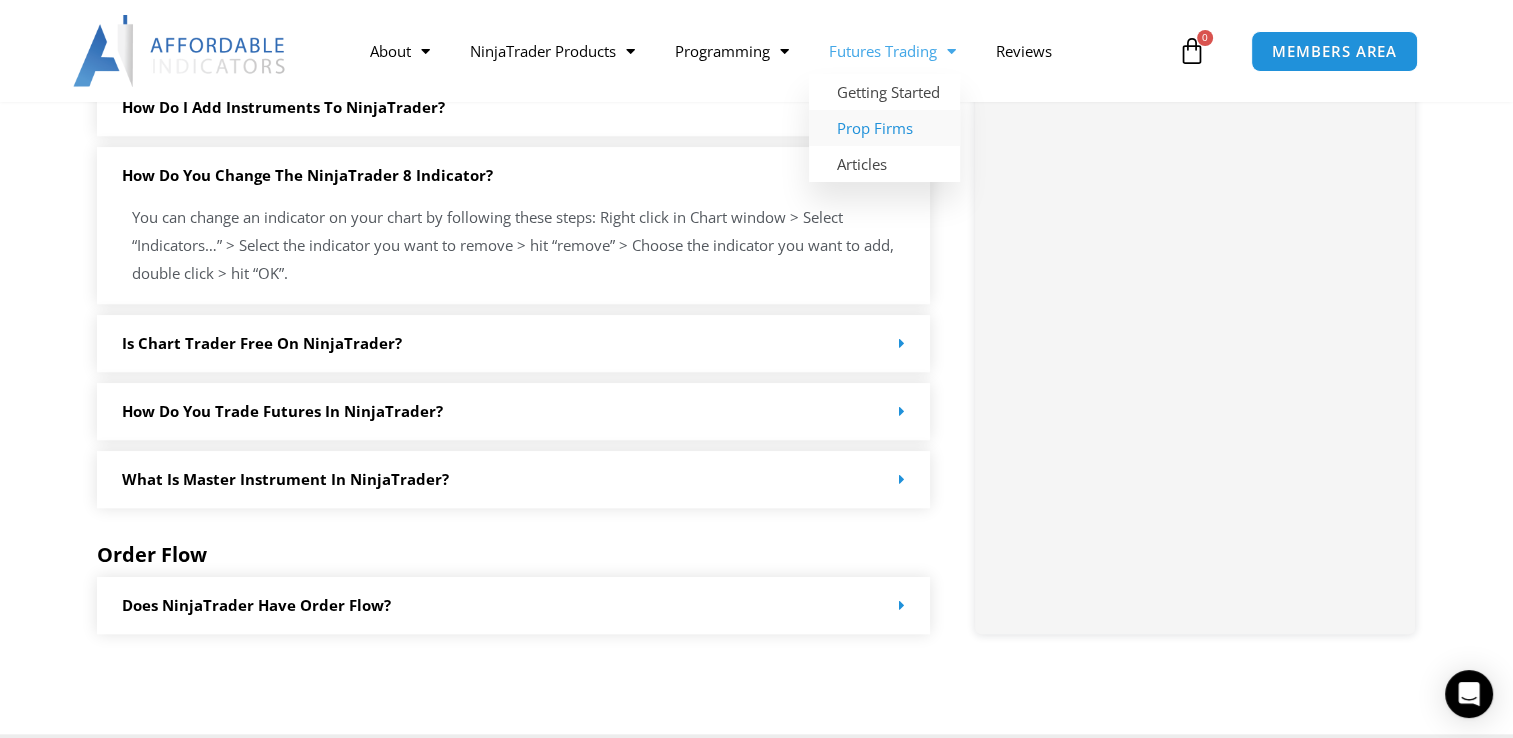 click on "Prop Firms" 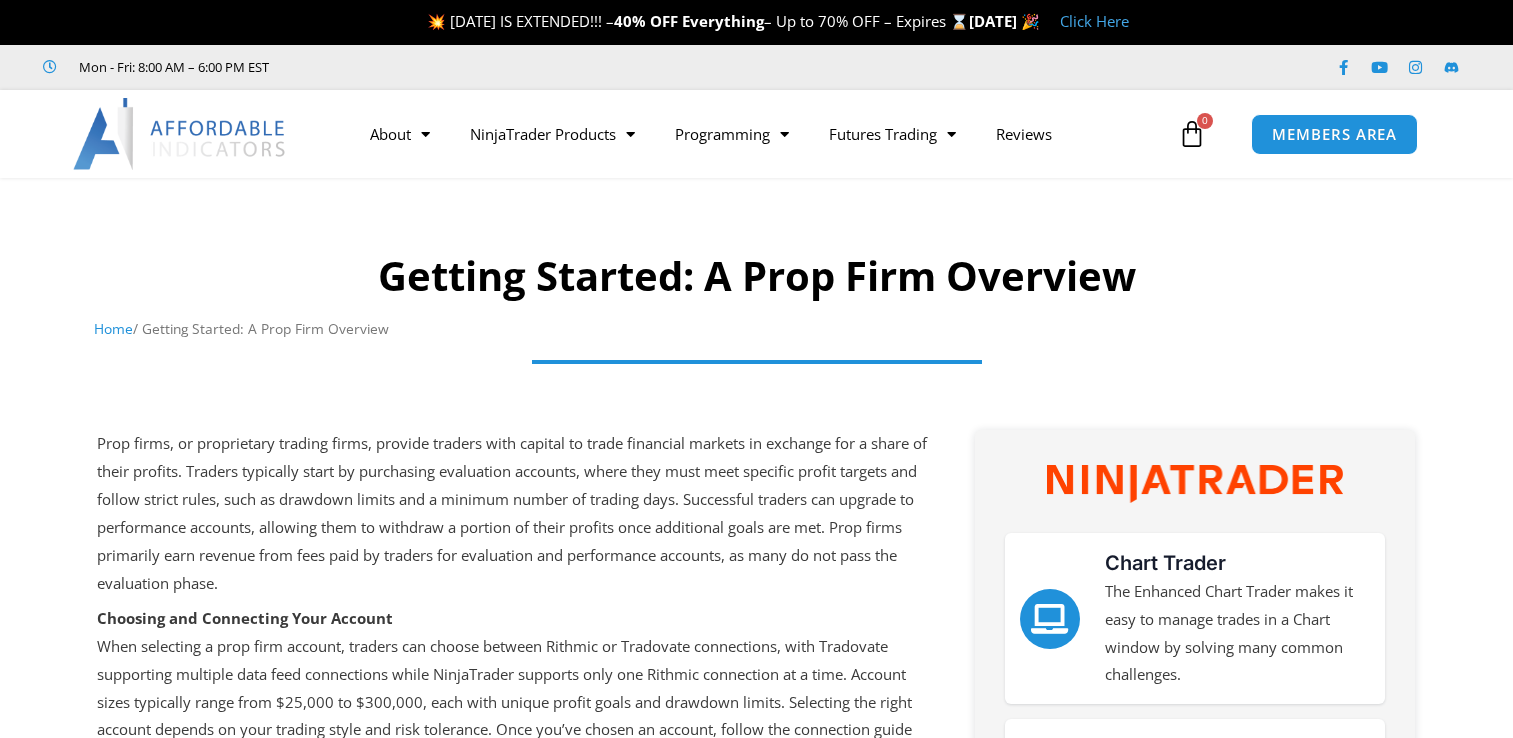 scroll, scrollTop: 0, scrollLeft: 0, axis: both 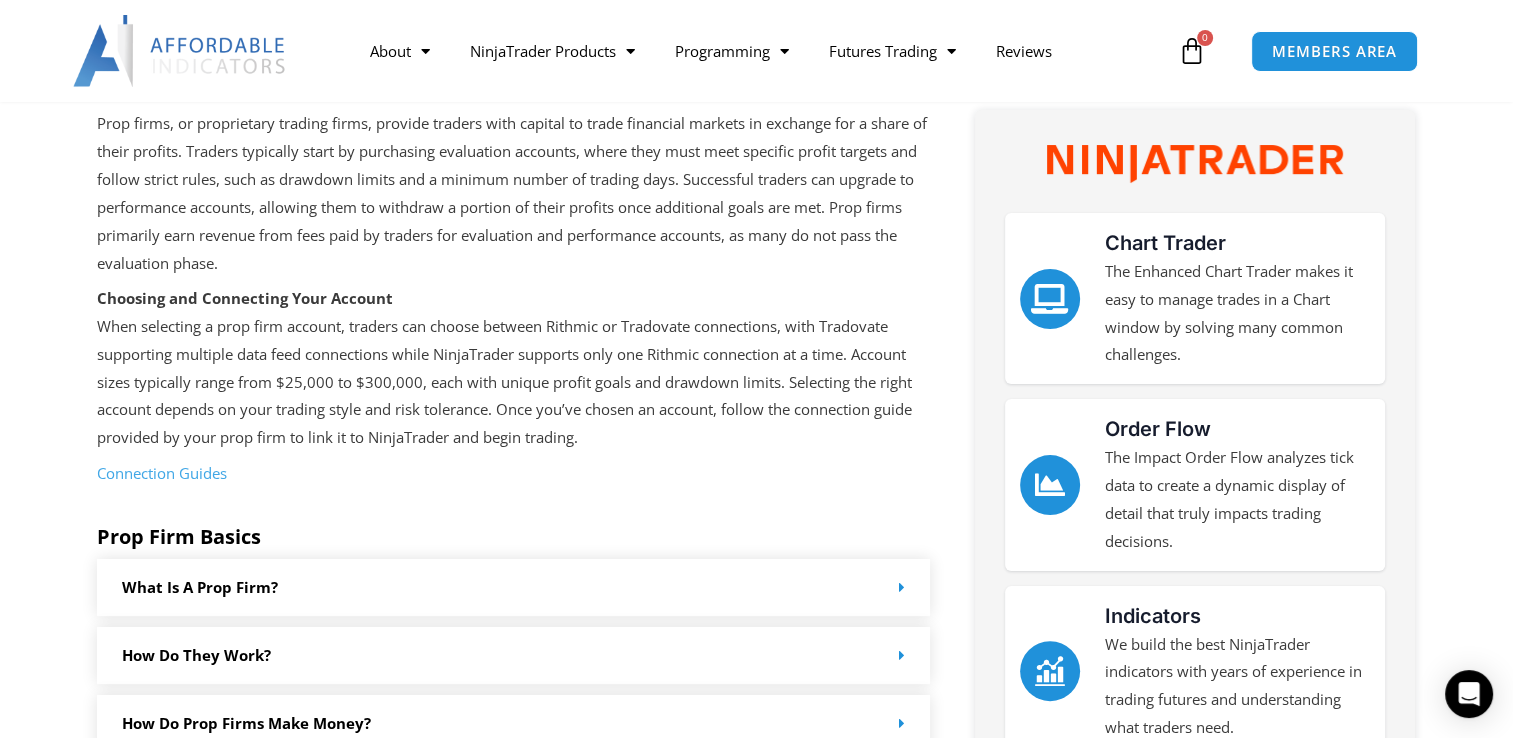 click on "Connection Guides" at bounding box center (162, 473) 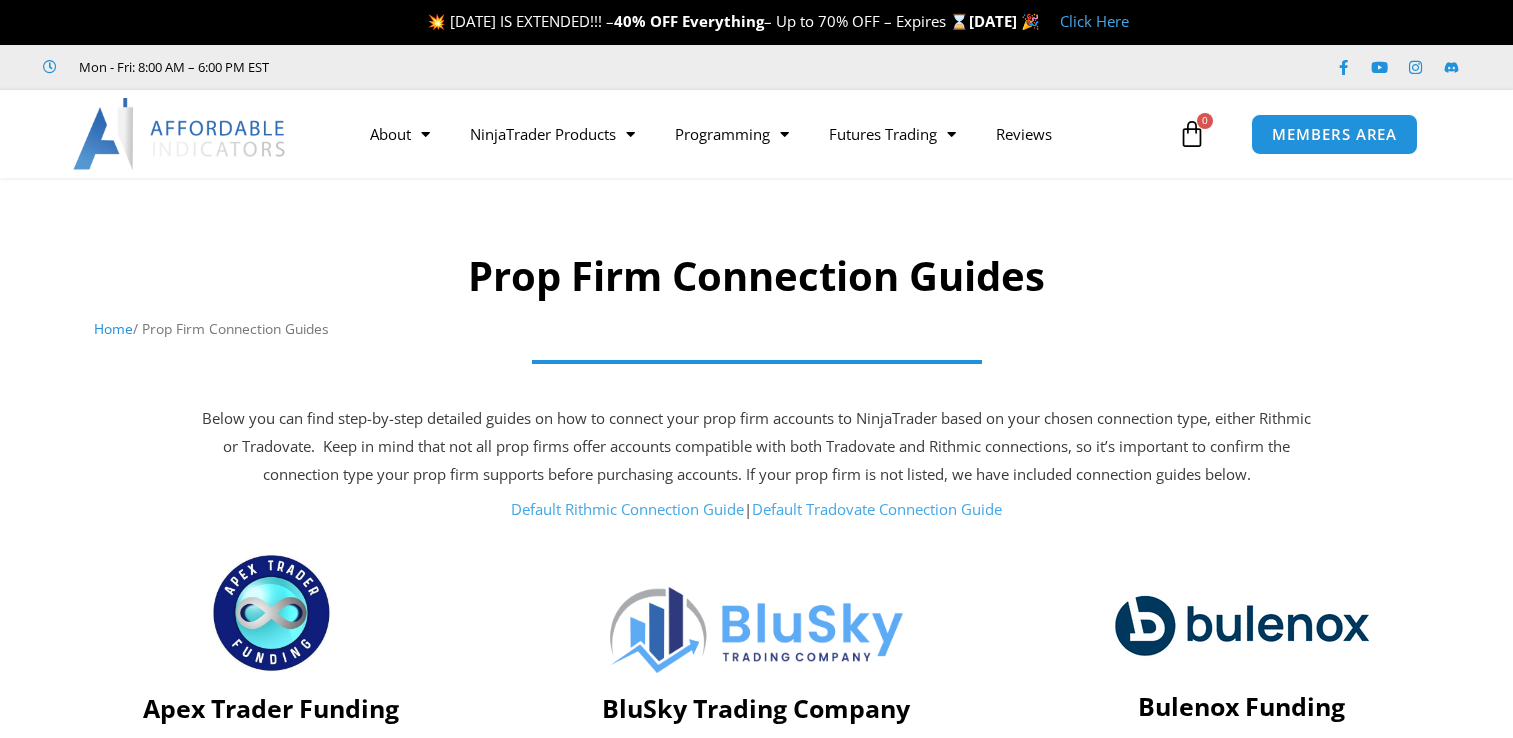 scroll, scrollTop: 0, scrollLeft: 0, axis: both 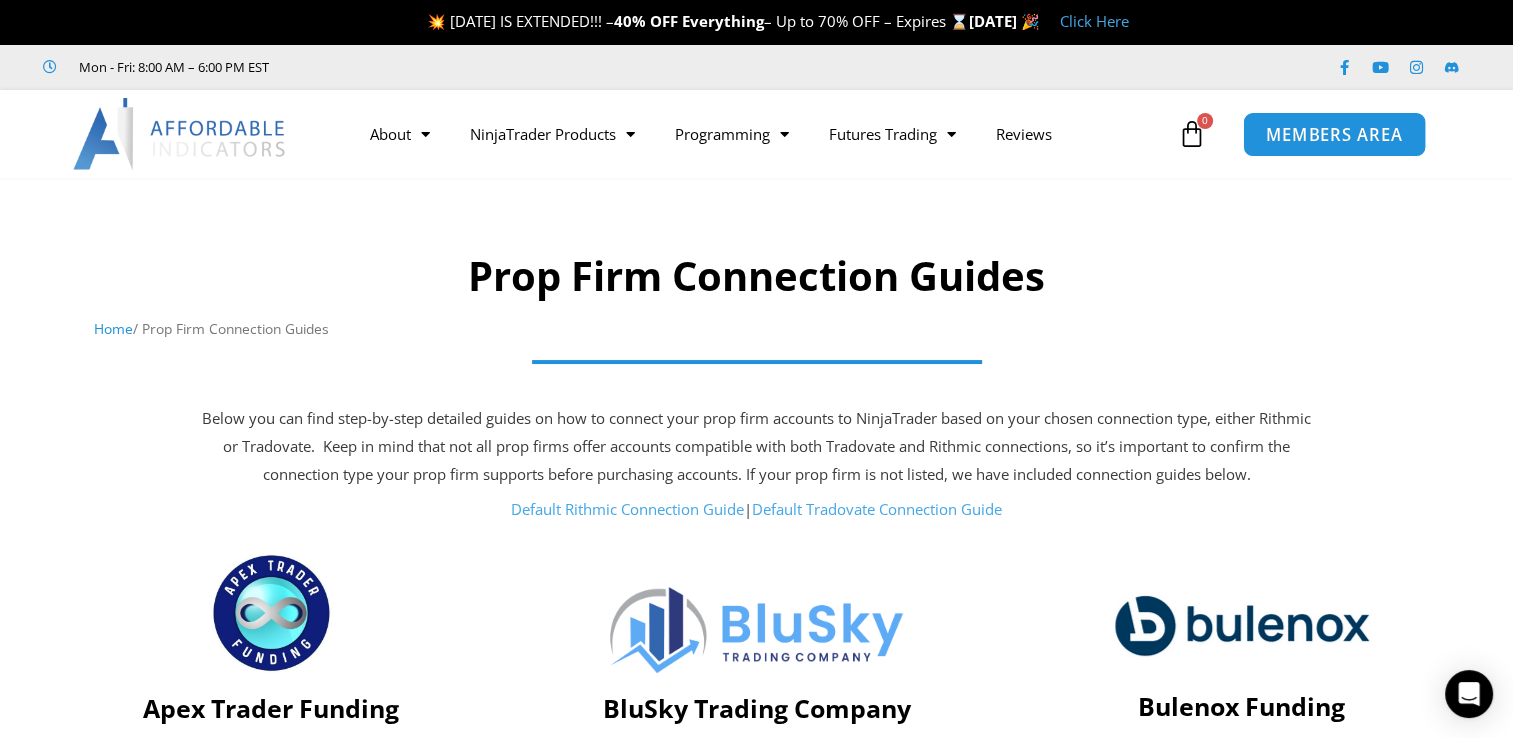 click on "MEMBERS AREA" at bounding box center [1334, 134] 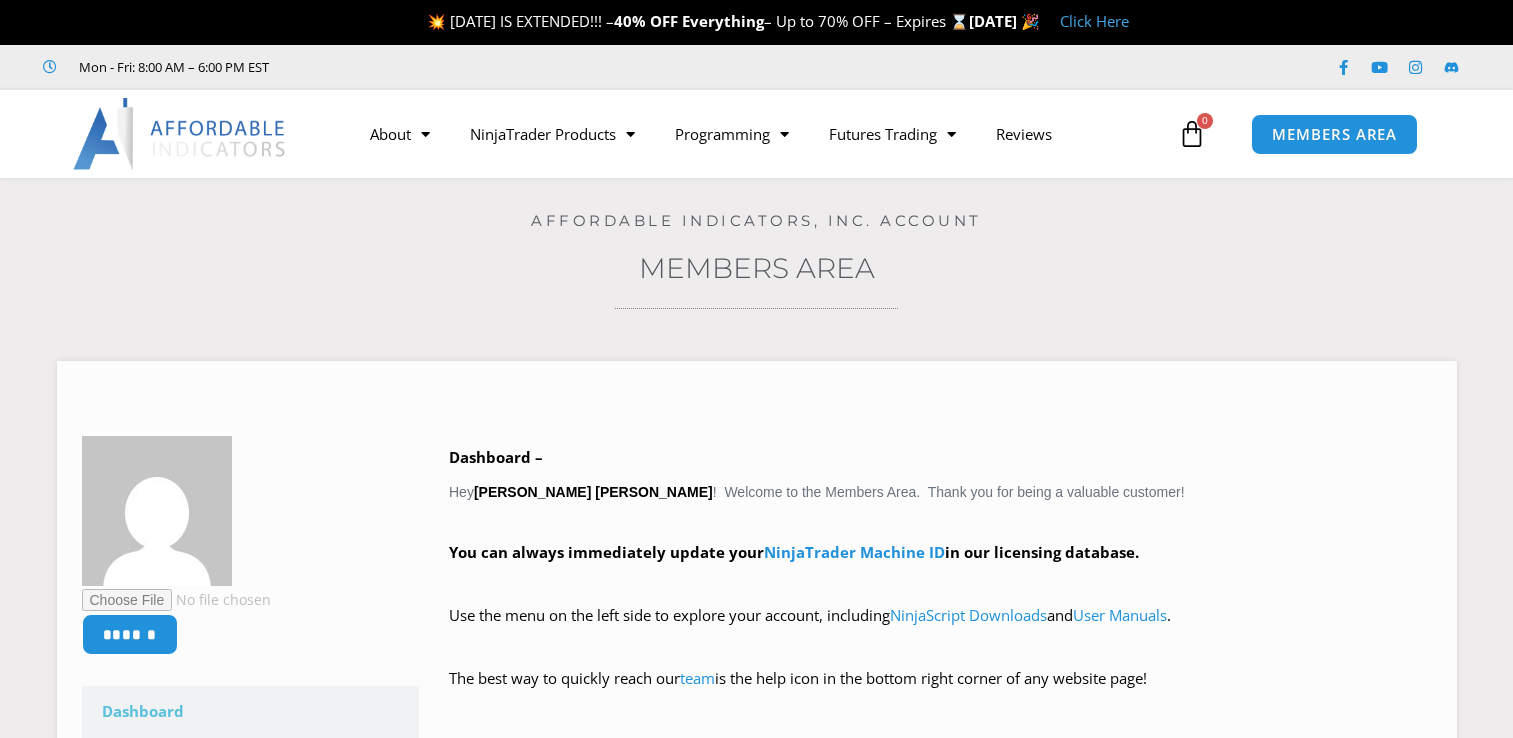 scroll, scrollTop: 0, scrollLeft: 0, axis: both 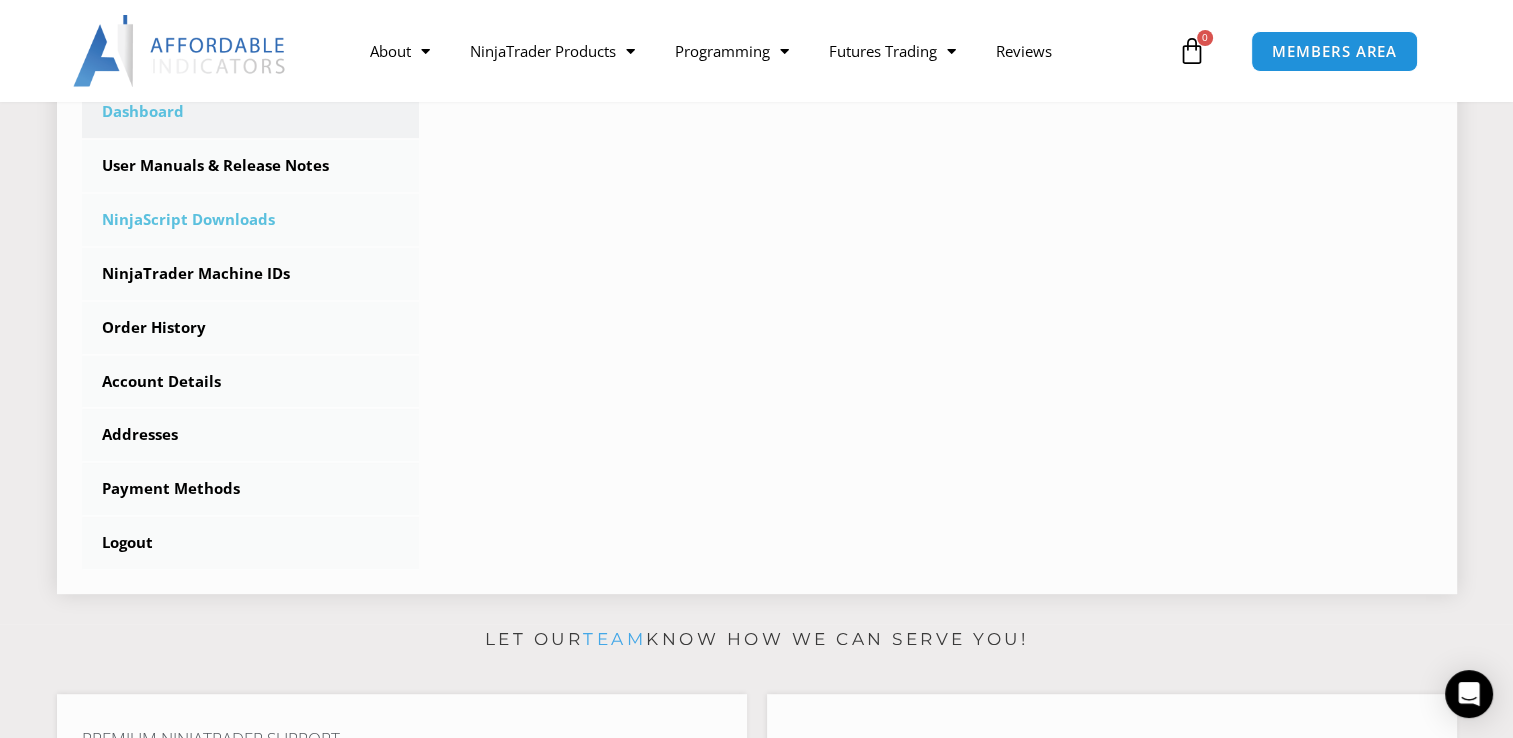 click on "NinjaScript Downloads" at bounding box center [251, 220] 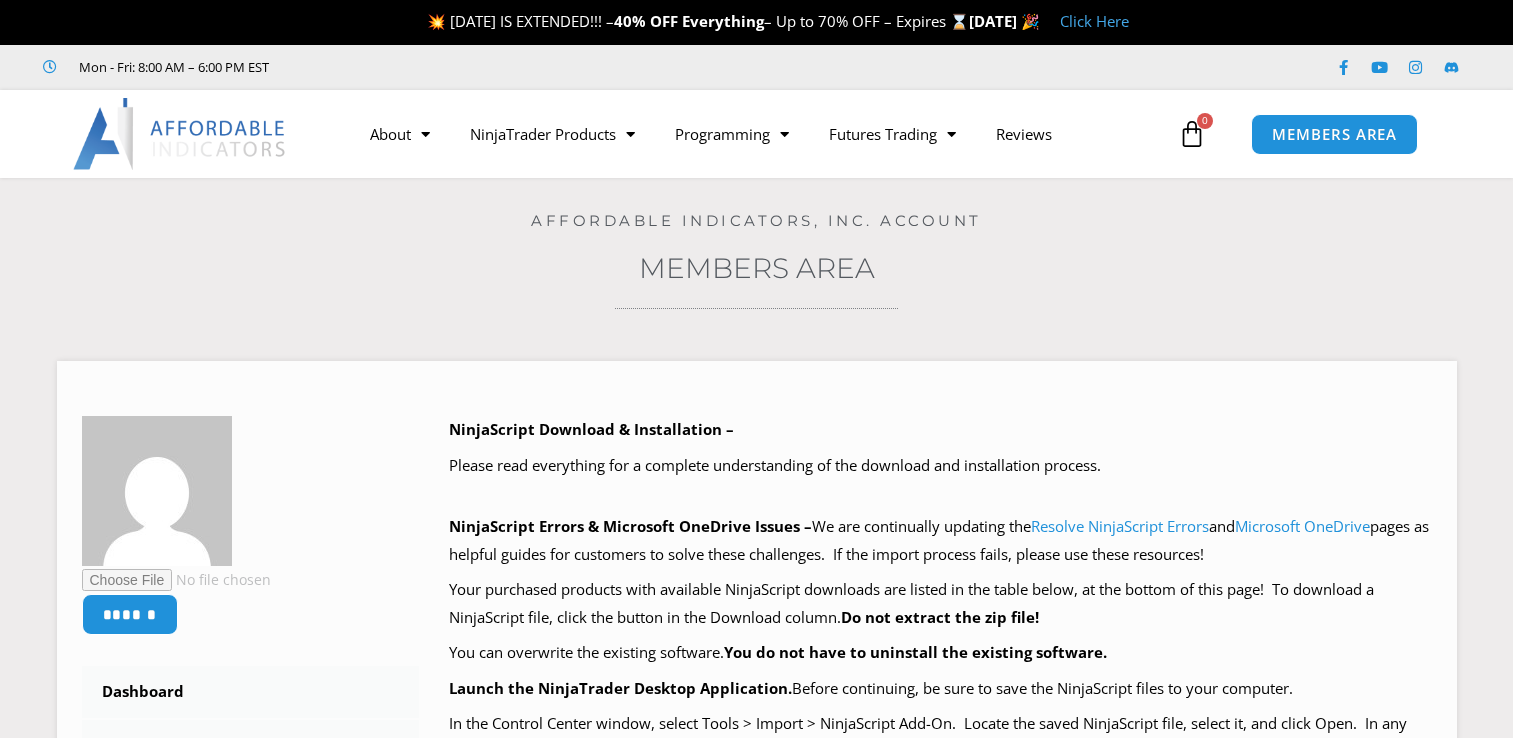 scroll, scrollTop: 0, scrollLeft: 0, axis: both 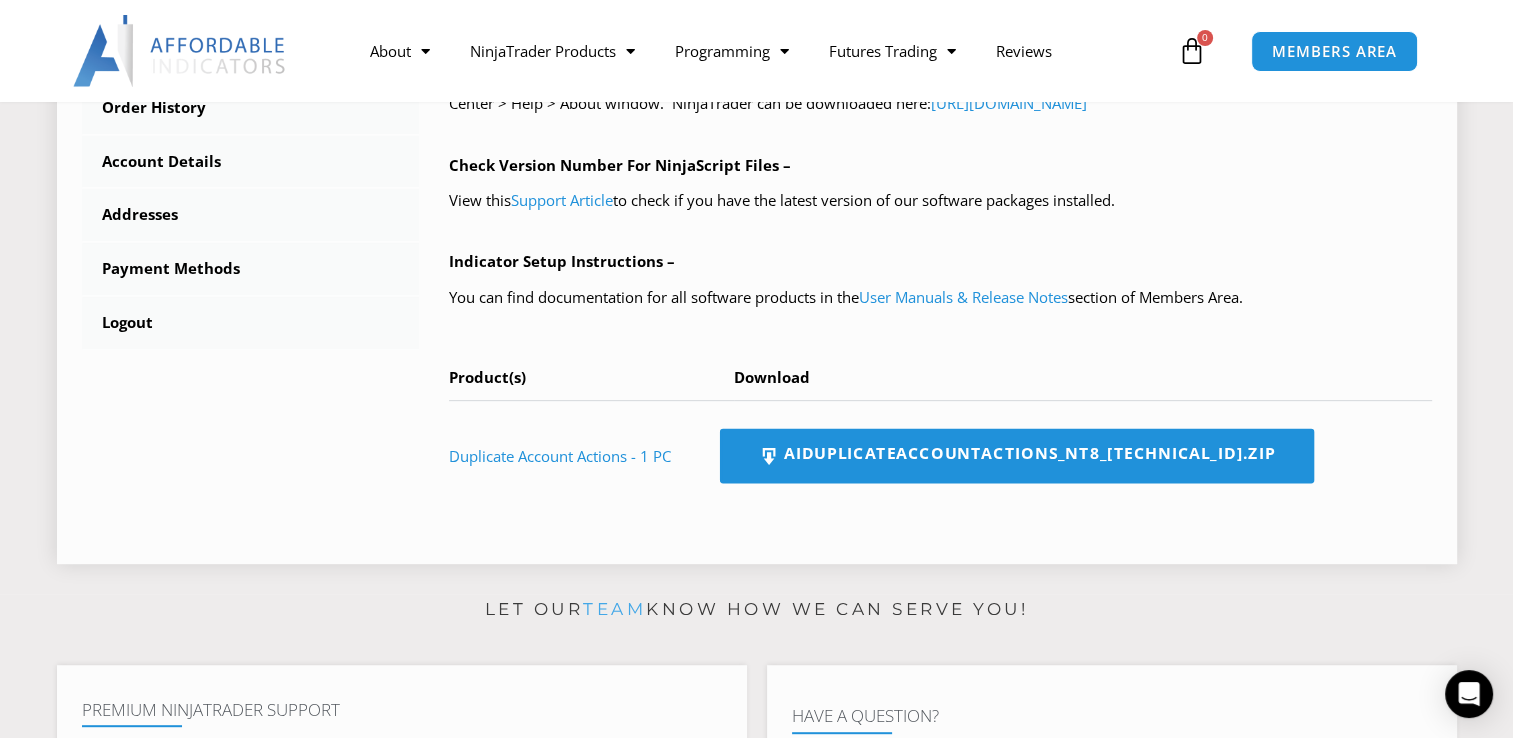 click on "AIDuplicateAccountActions_NT8_25.2.5.1.zip" at bounding box center (1017, 456) 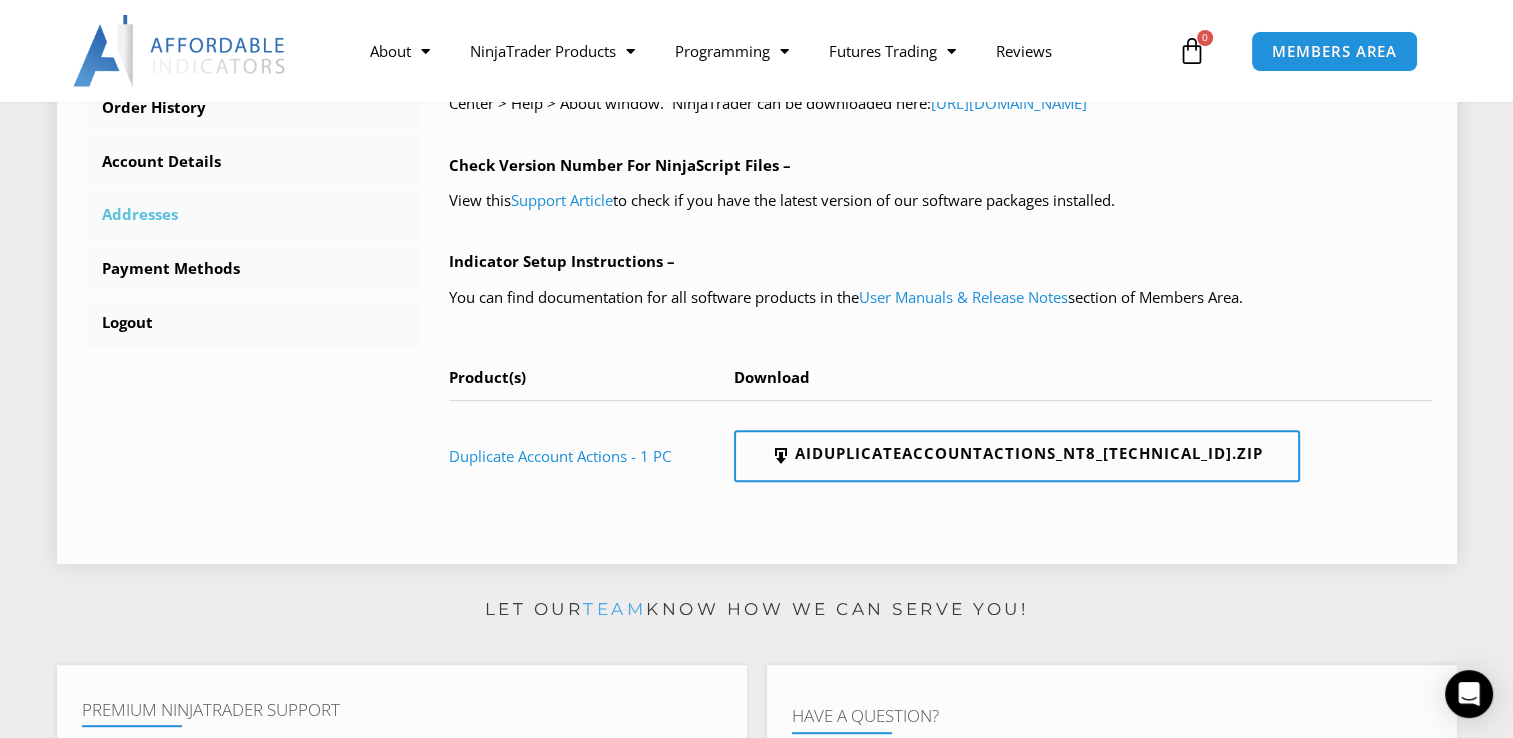 click on "Addresses" at bounding box center (251, 215) 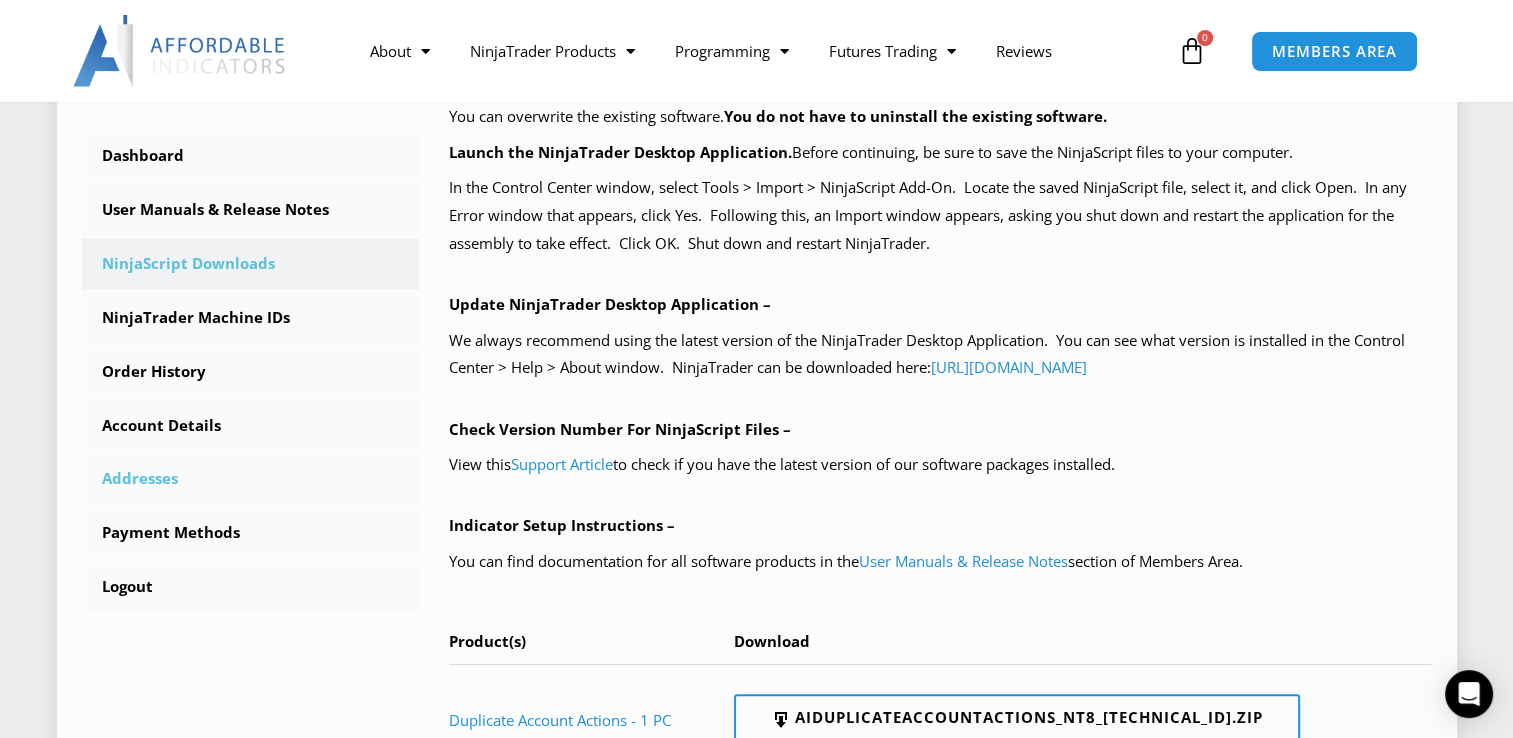 scroll, scrollTop: 480, scrollLeft: 0, axis: vertical 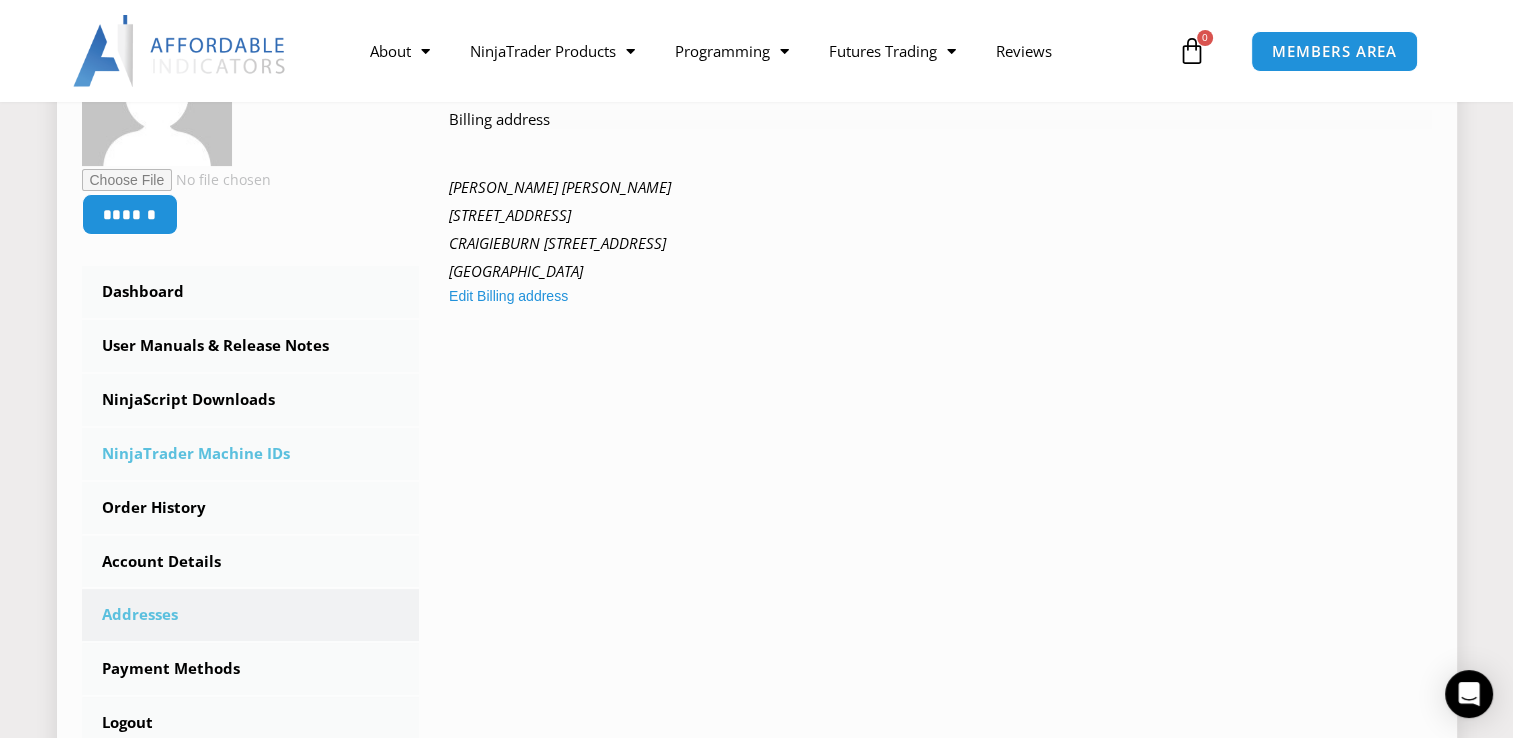 click on "NinjaTrader Machine IDs" at bounding box center (251, 454) 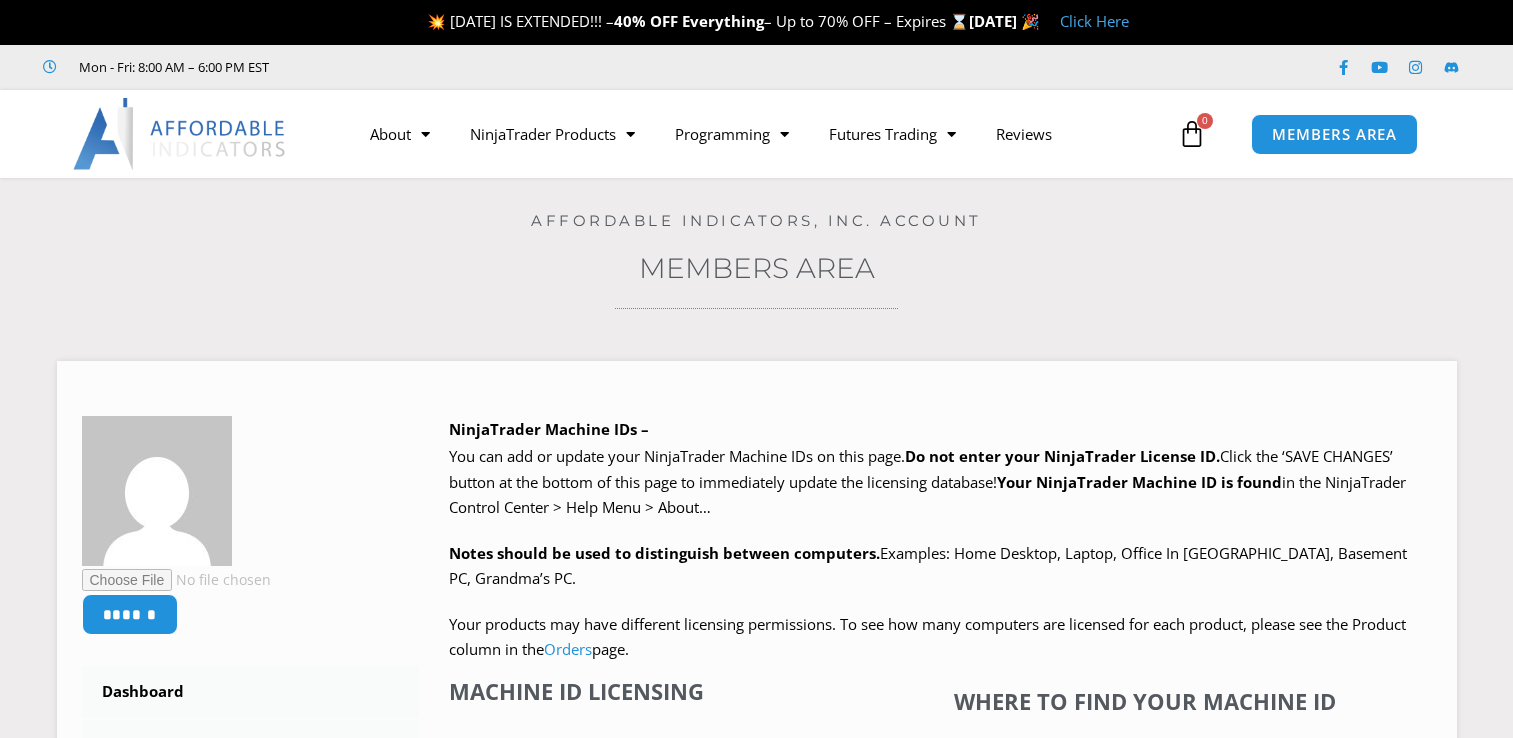 scroll, scrollTop: 0, scrollLeft: 0, axis: both 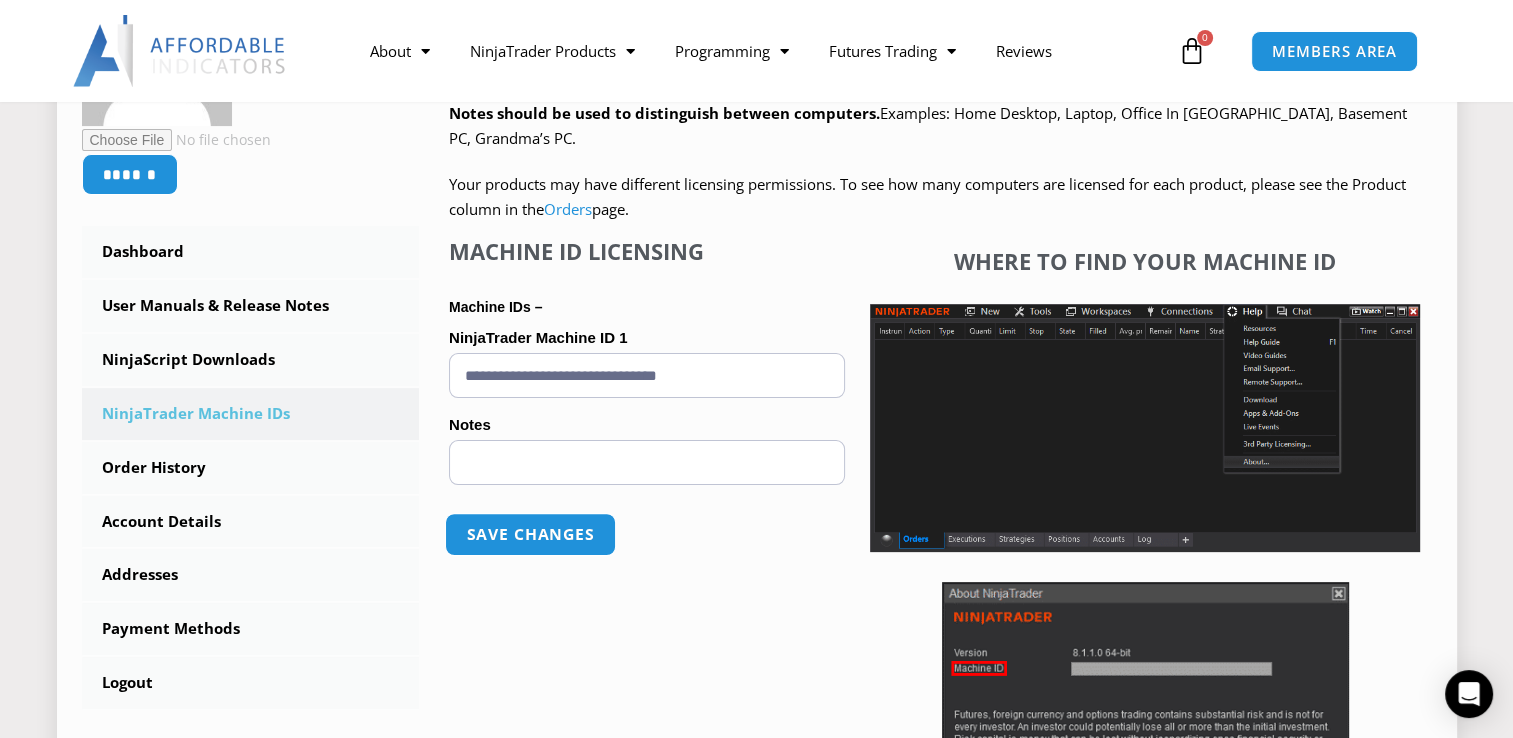 click on "Save changes" at bounding box center [530, 534] 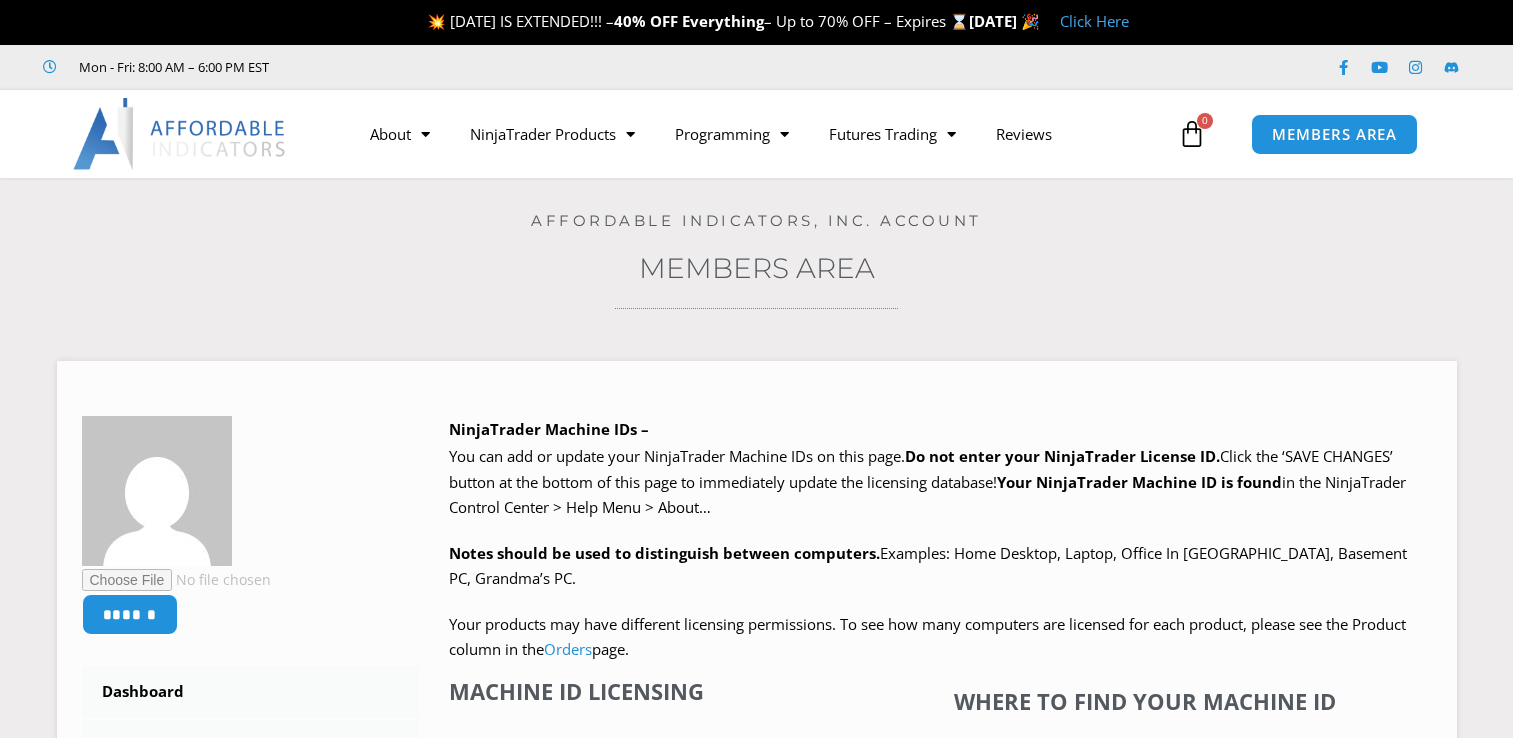 scroll, scrollTop: 0, scrollLeft: 0, axis: both 